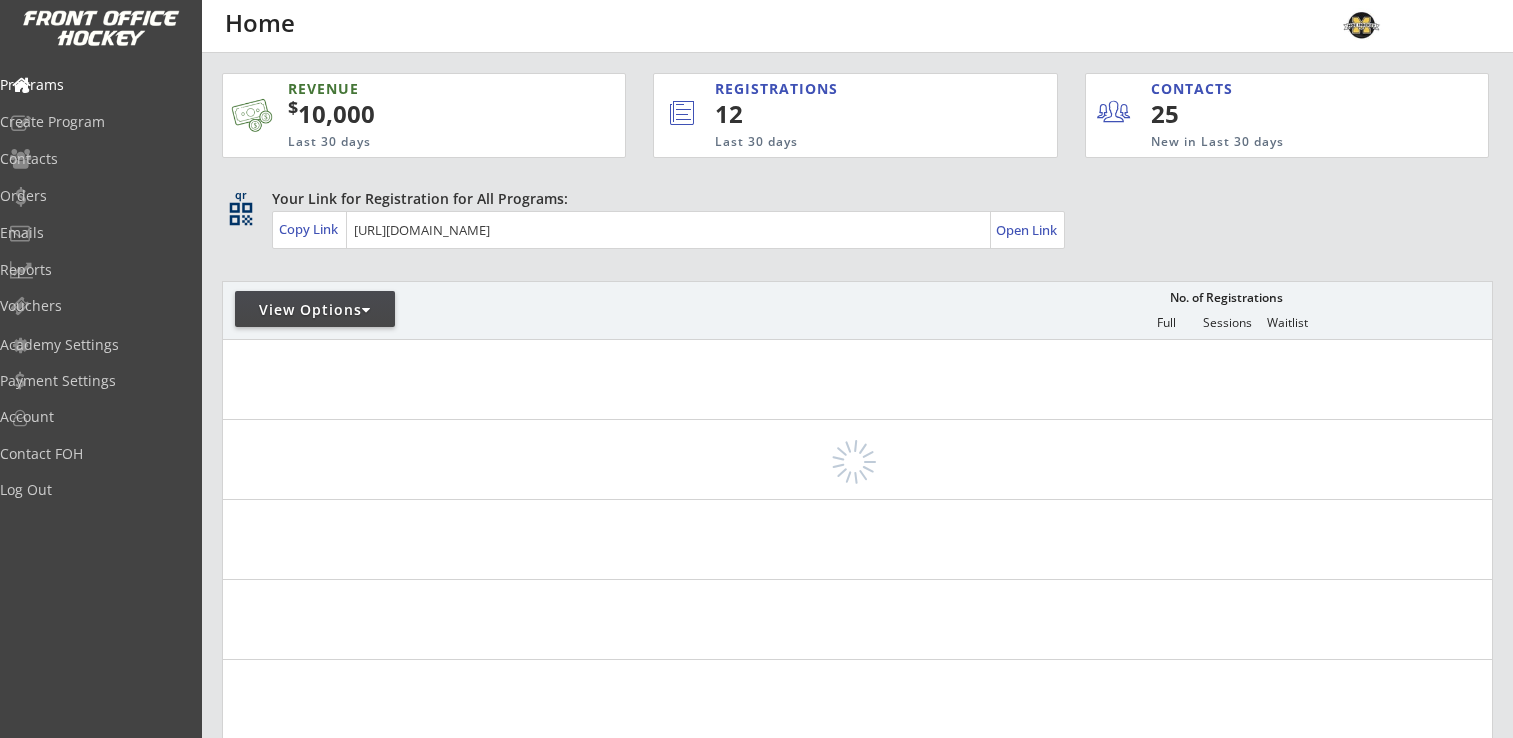 scroll, scrollTop: 0, scrollLeft: 0, axis: both 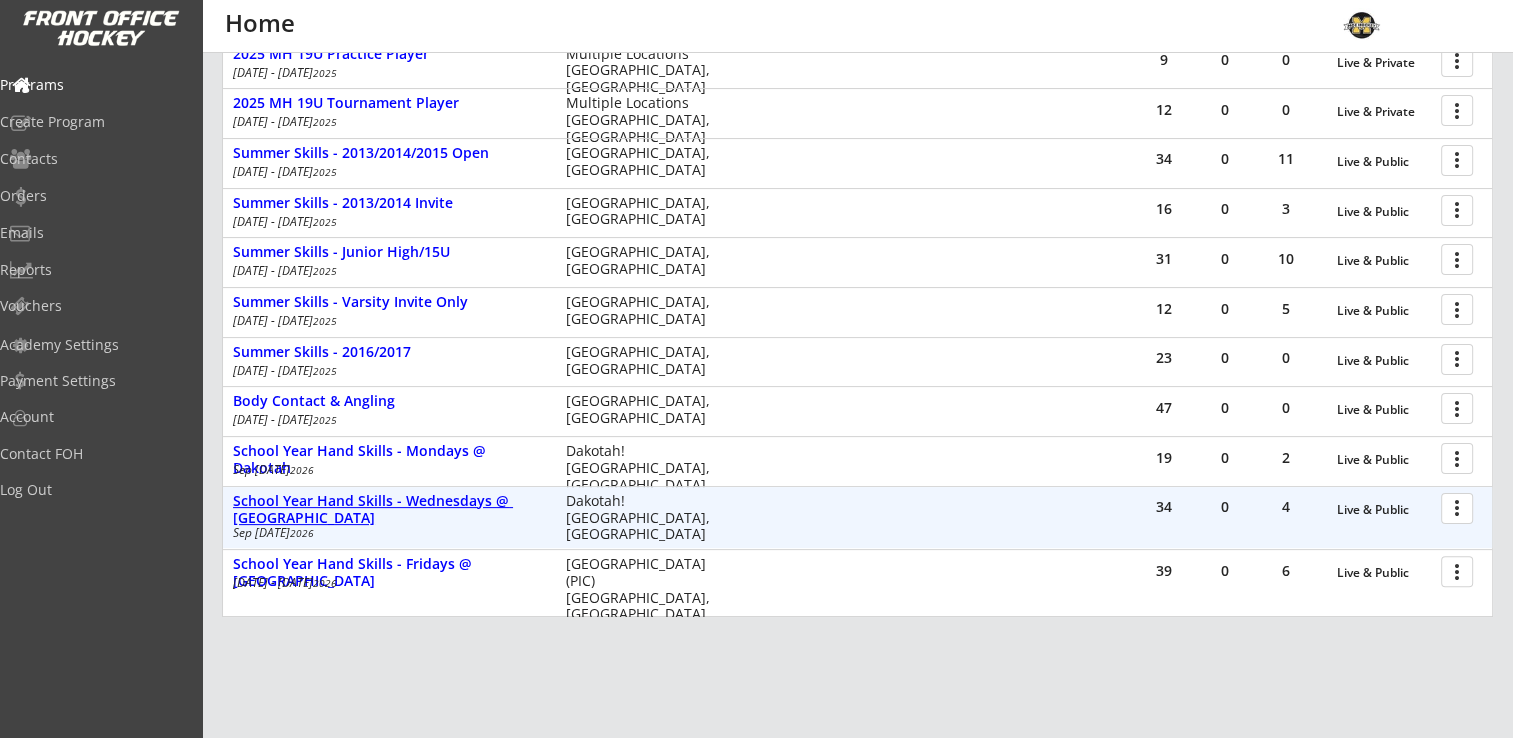 click on "School Year Hand Skills - Wednesdays @ [GEOGRAPHIC_DATA]" at bounding box center [389, 510] 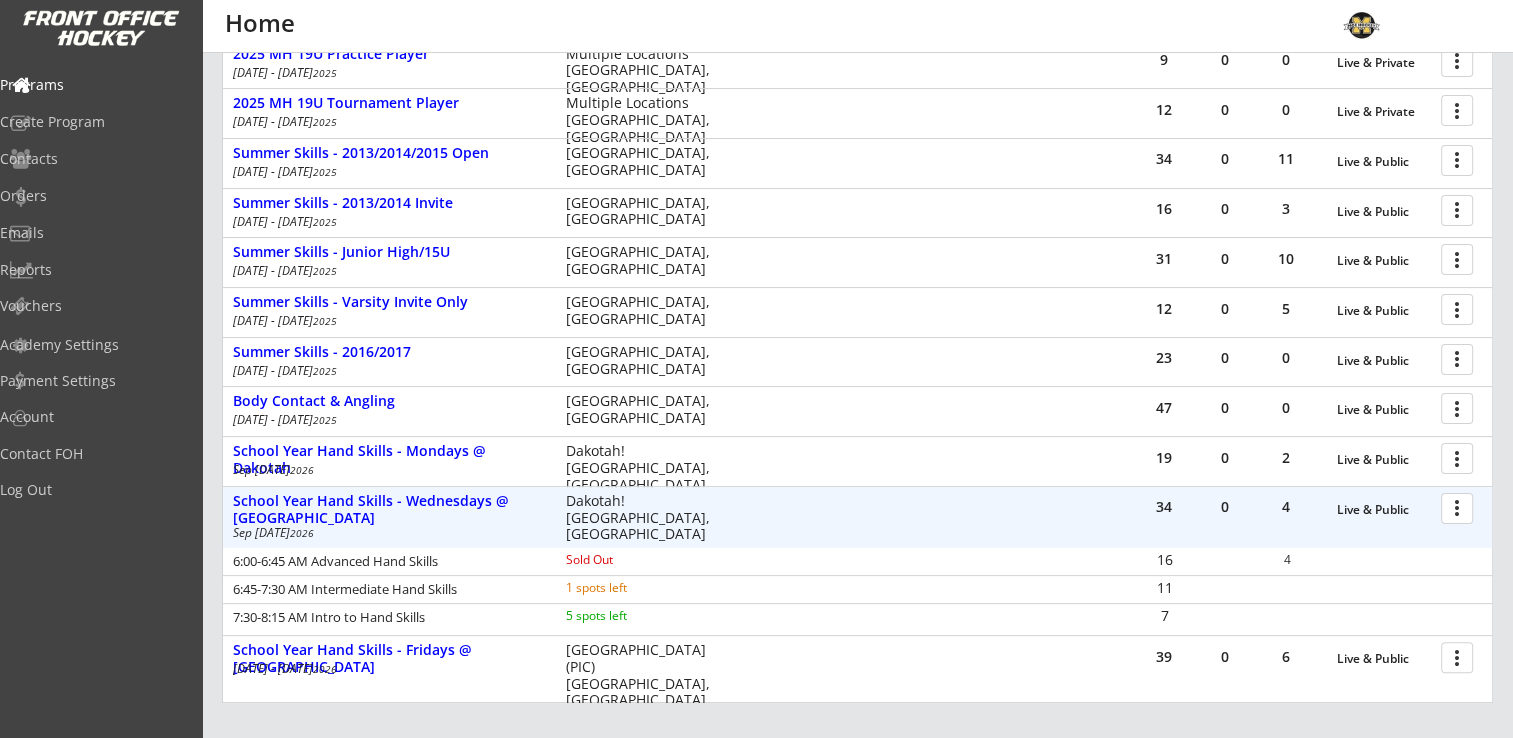 scroll, scrollTop: 500, scrollLeft: 0, axis: vertical 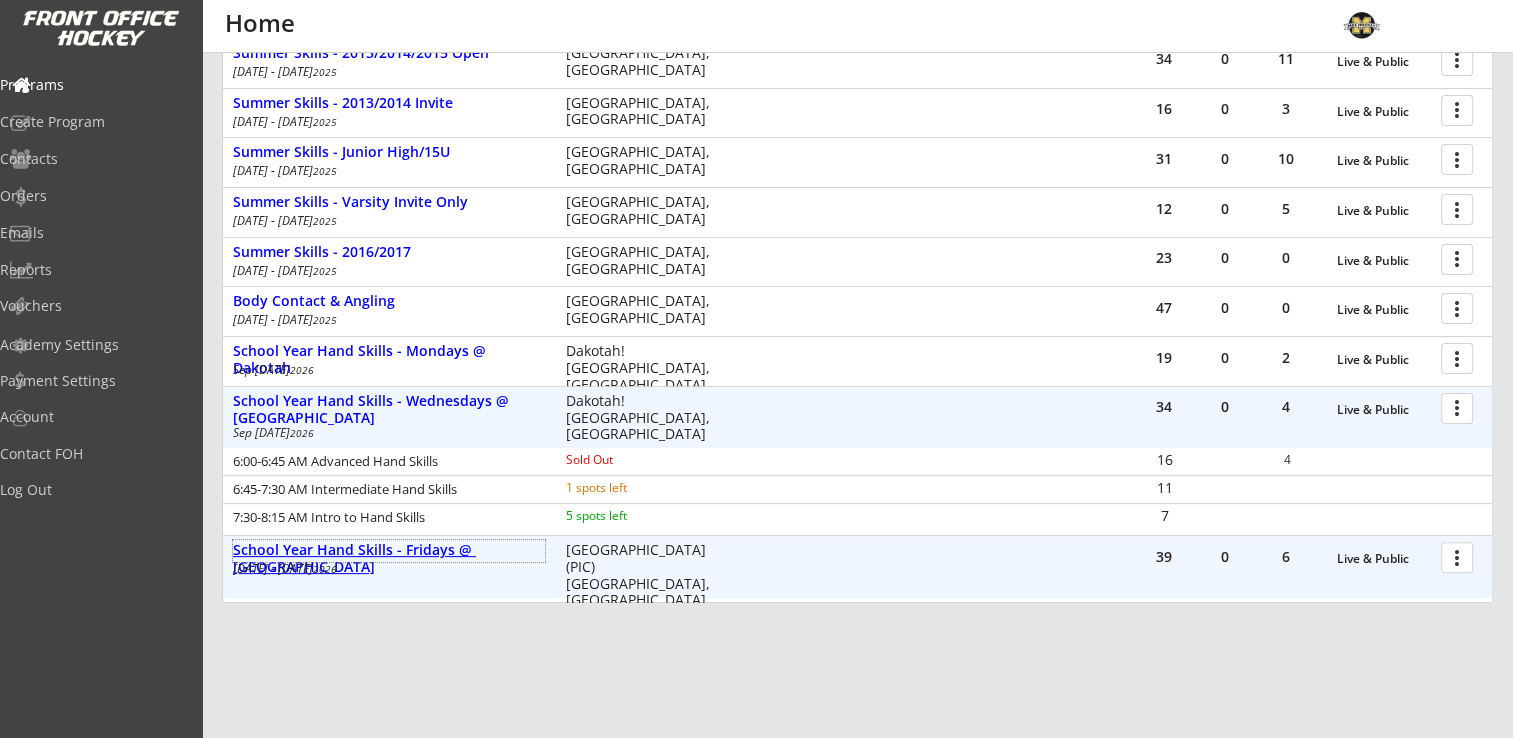 click on "School Year Hand Skills - Fridays @ Plymouth" at bounding box center (389, 559) 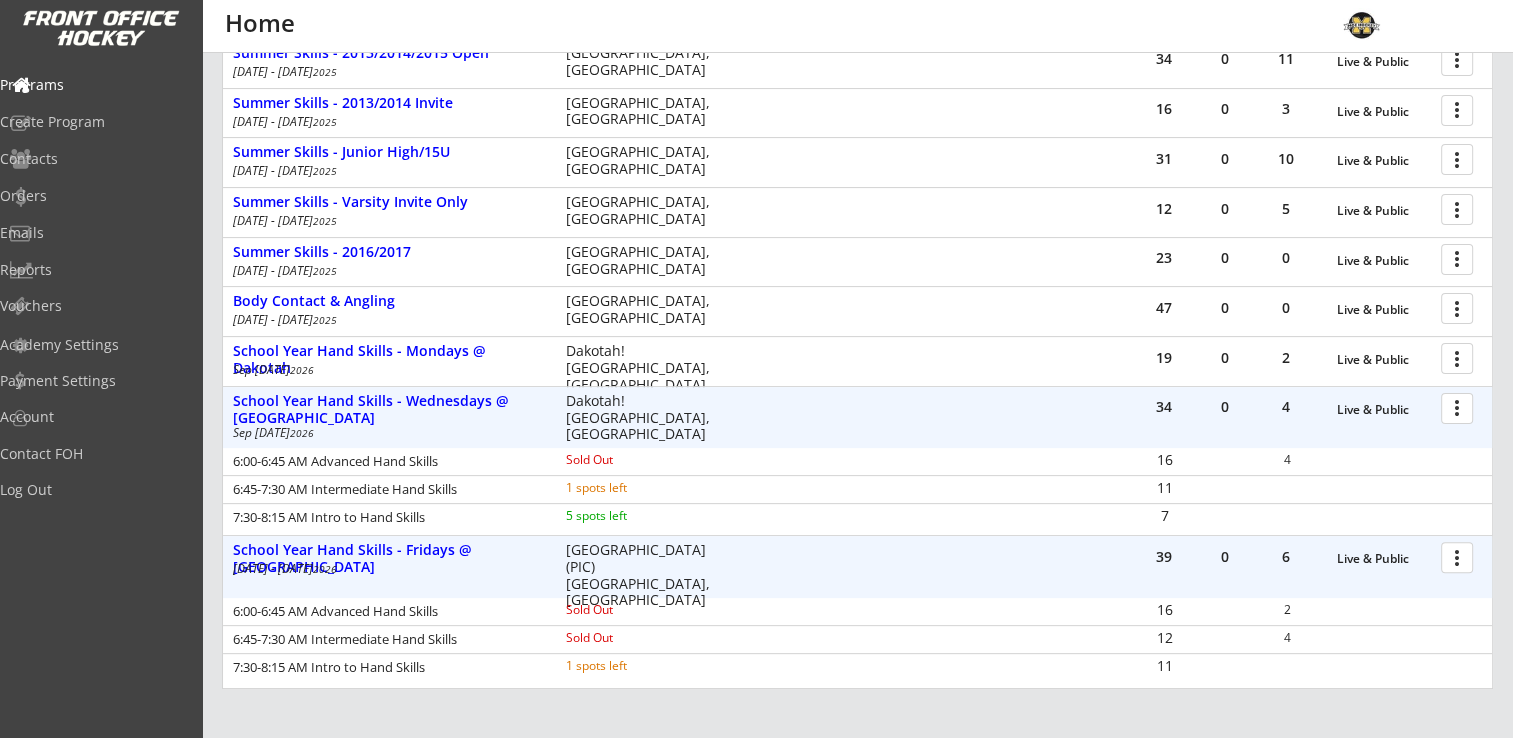 click at bounding box center [1460, 556] 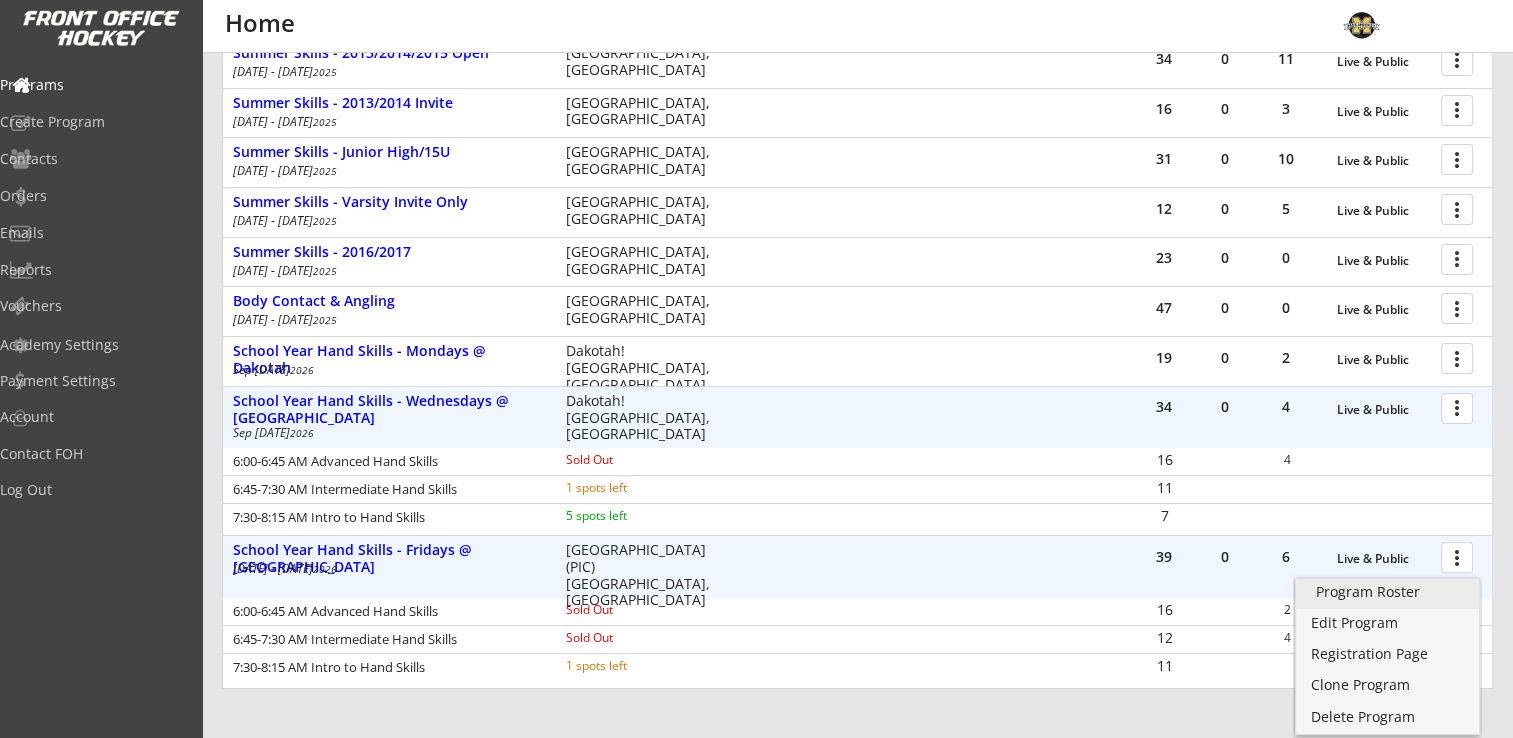 drag, startPoint x: 1420, startPoint y: 594, endPoint x: 1436, endPoint y: 588, distance: 17.088007 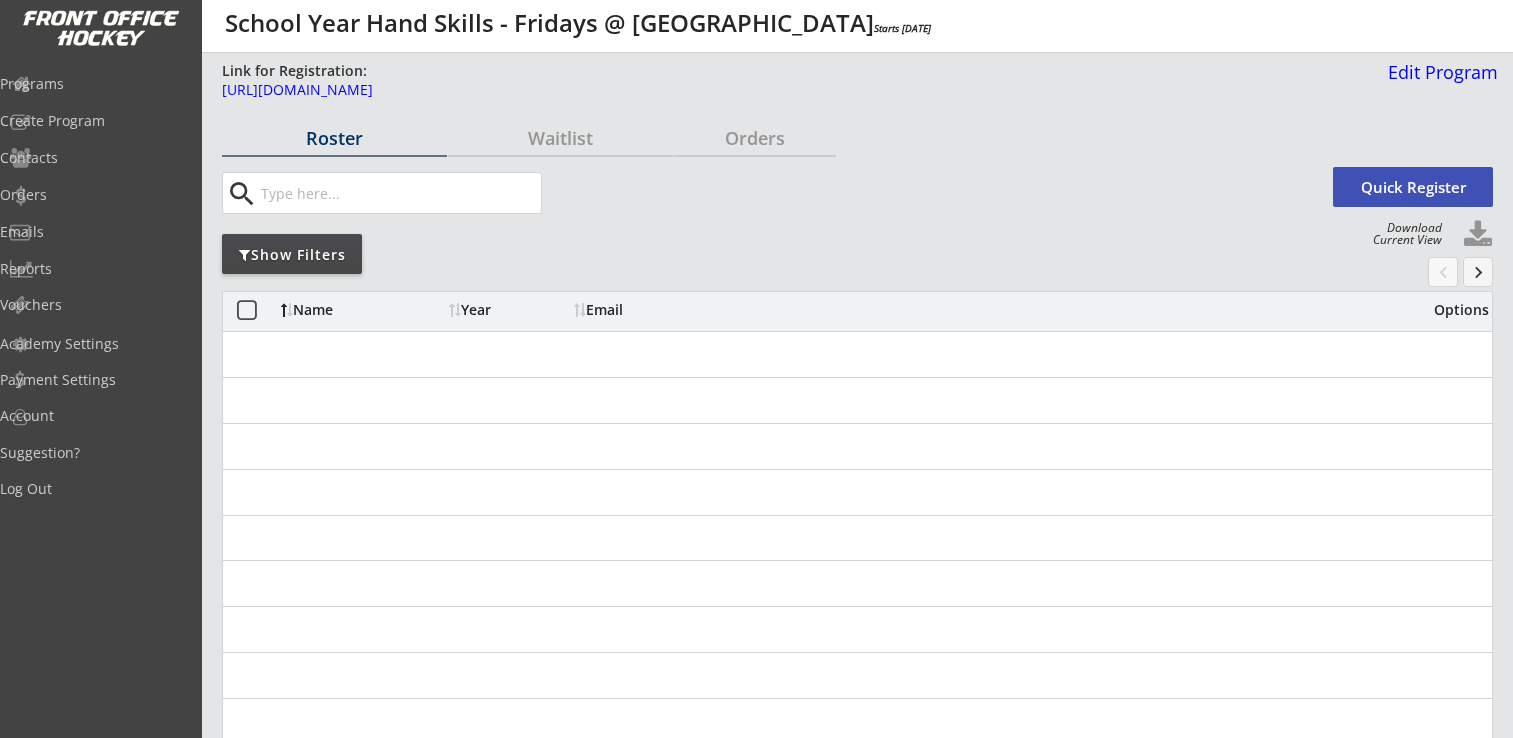 scroll, scrollTop: 0, scrollLeft: 0, axis: both 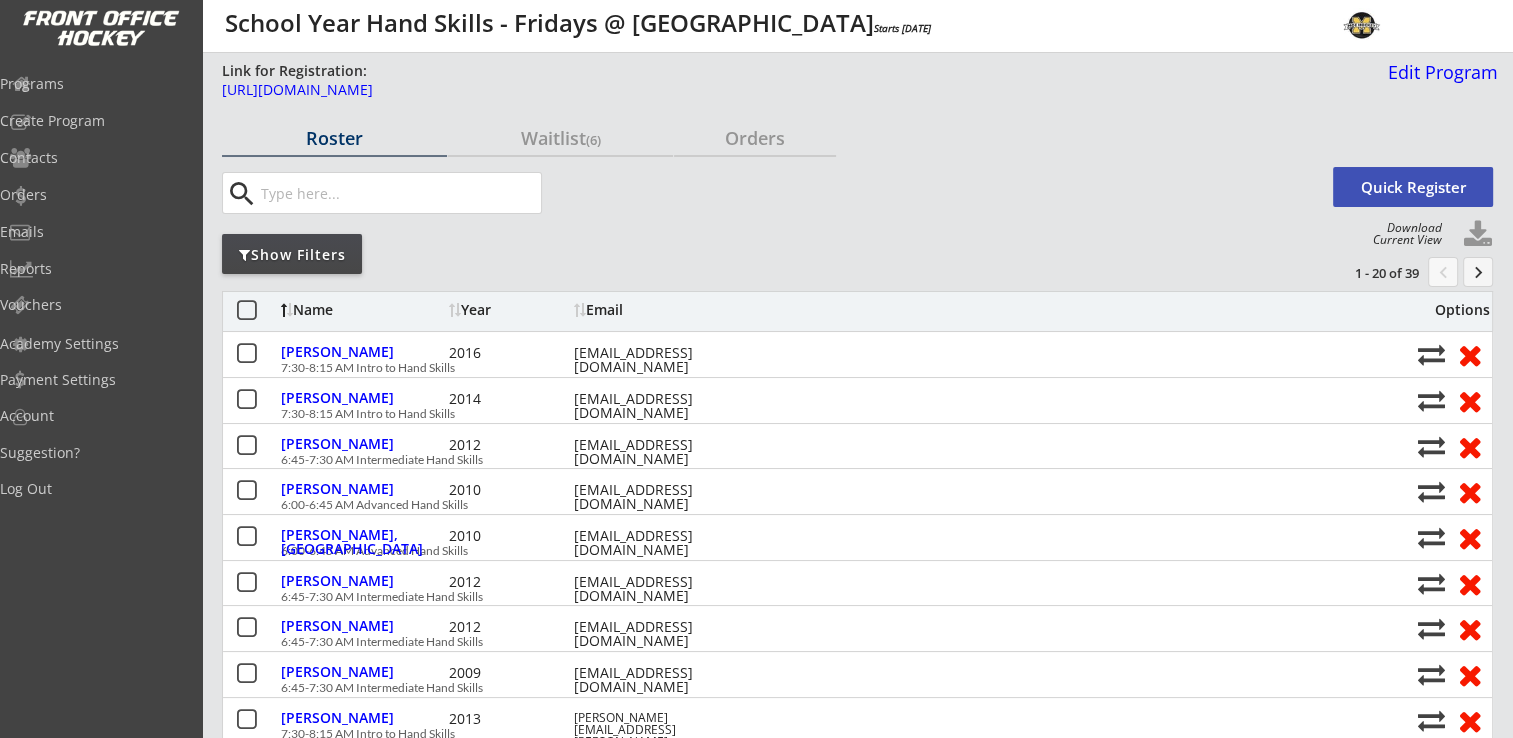 click on "Waitlist   (6)" at bounding box center (560, 138) 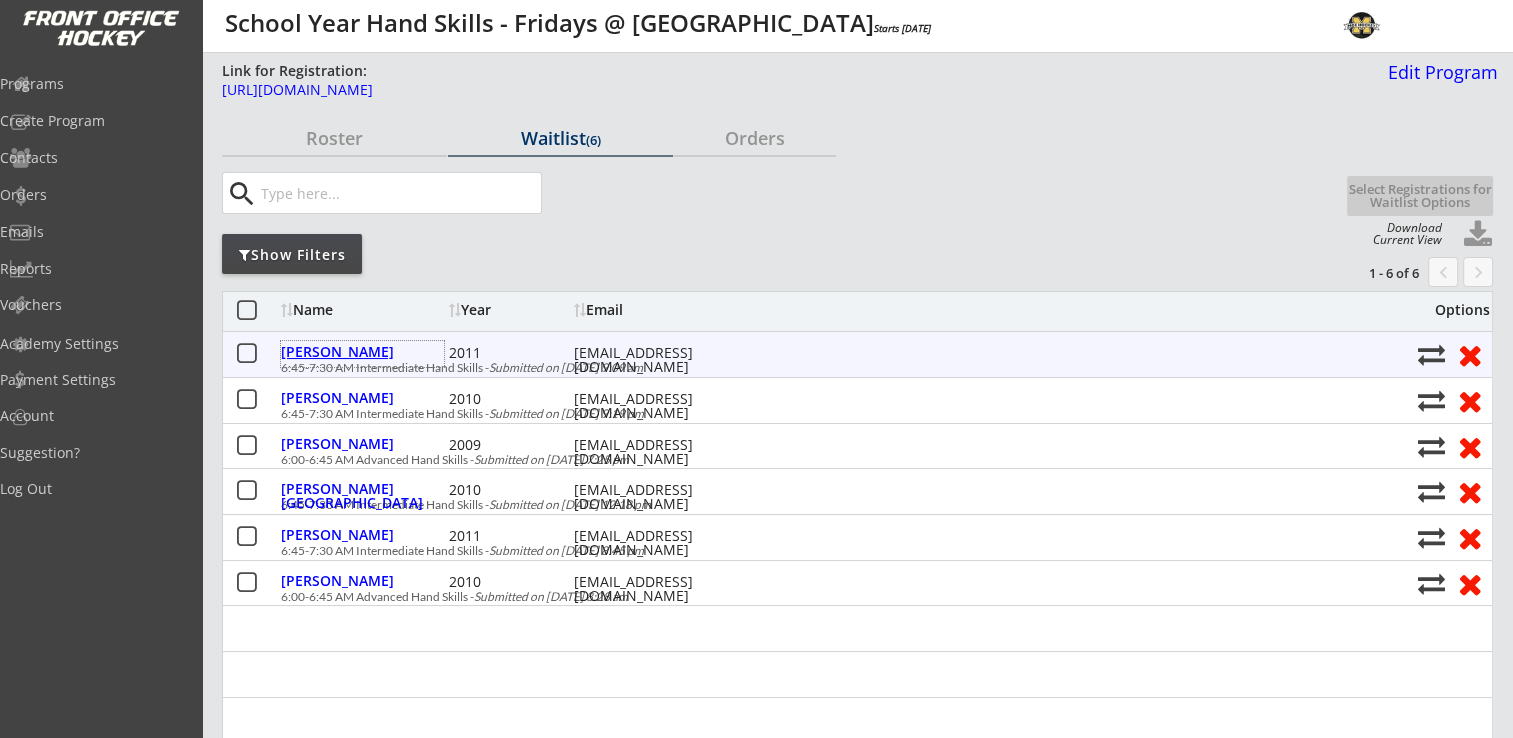 click on "Mackie, Quinn" at bounding box center [362, 352] 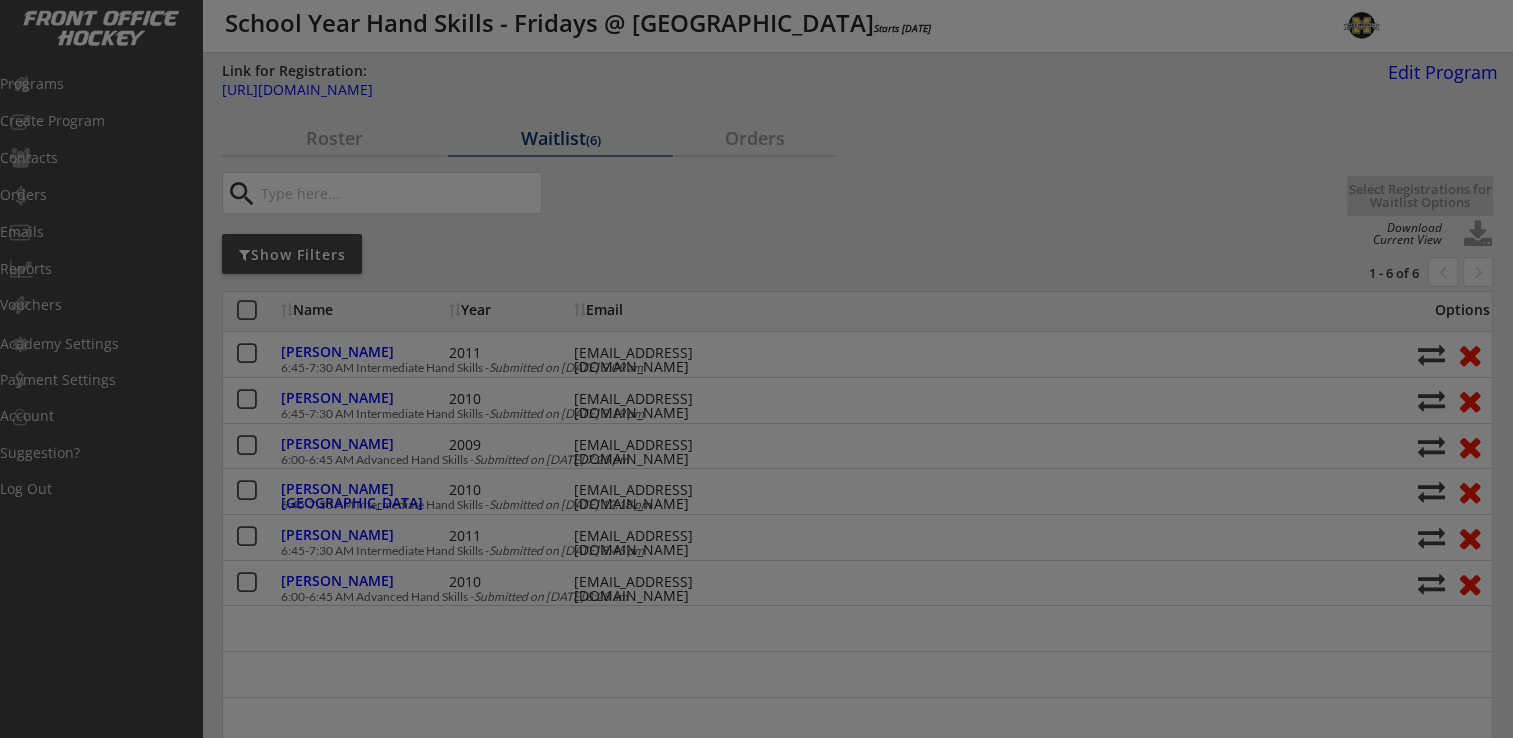 type on "Female" 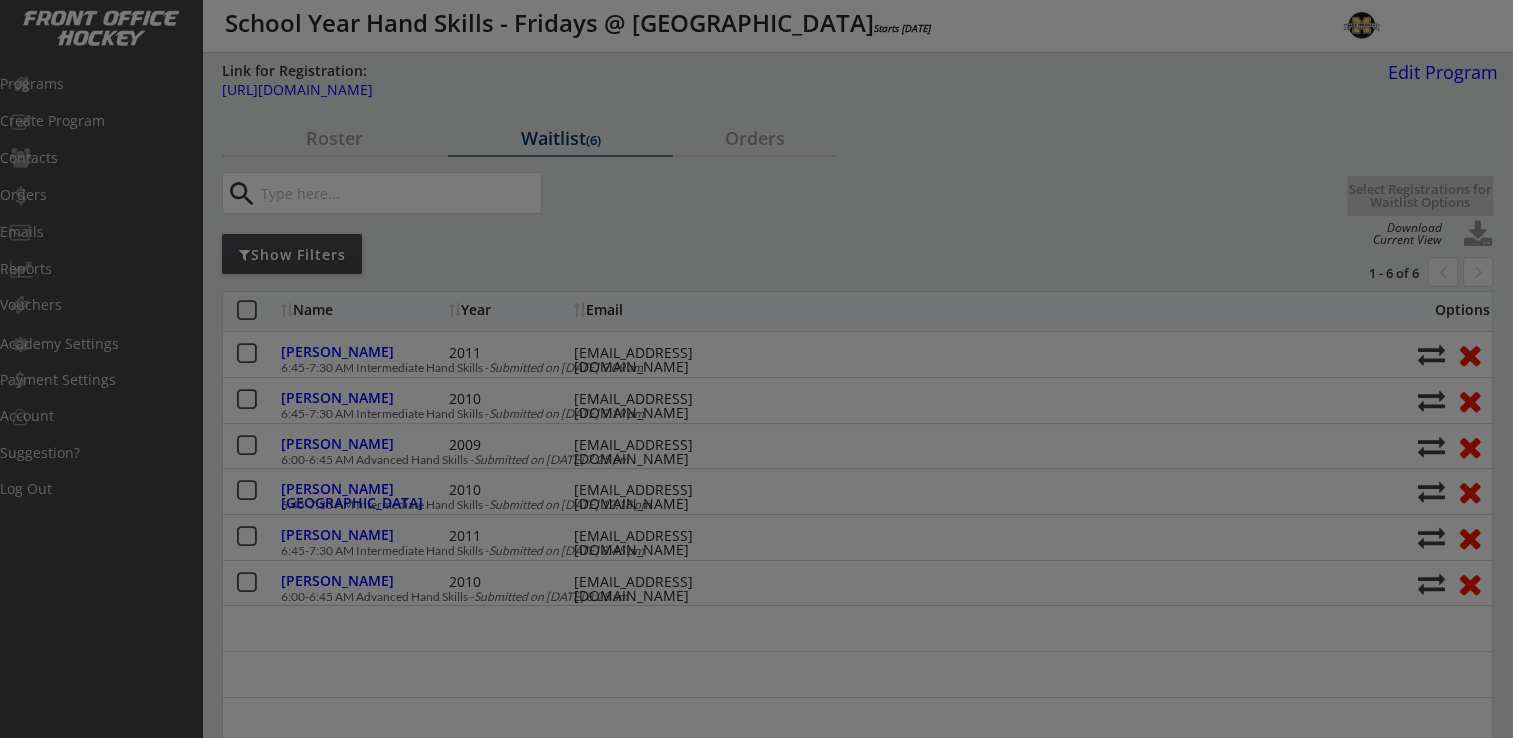 type on "12U A" 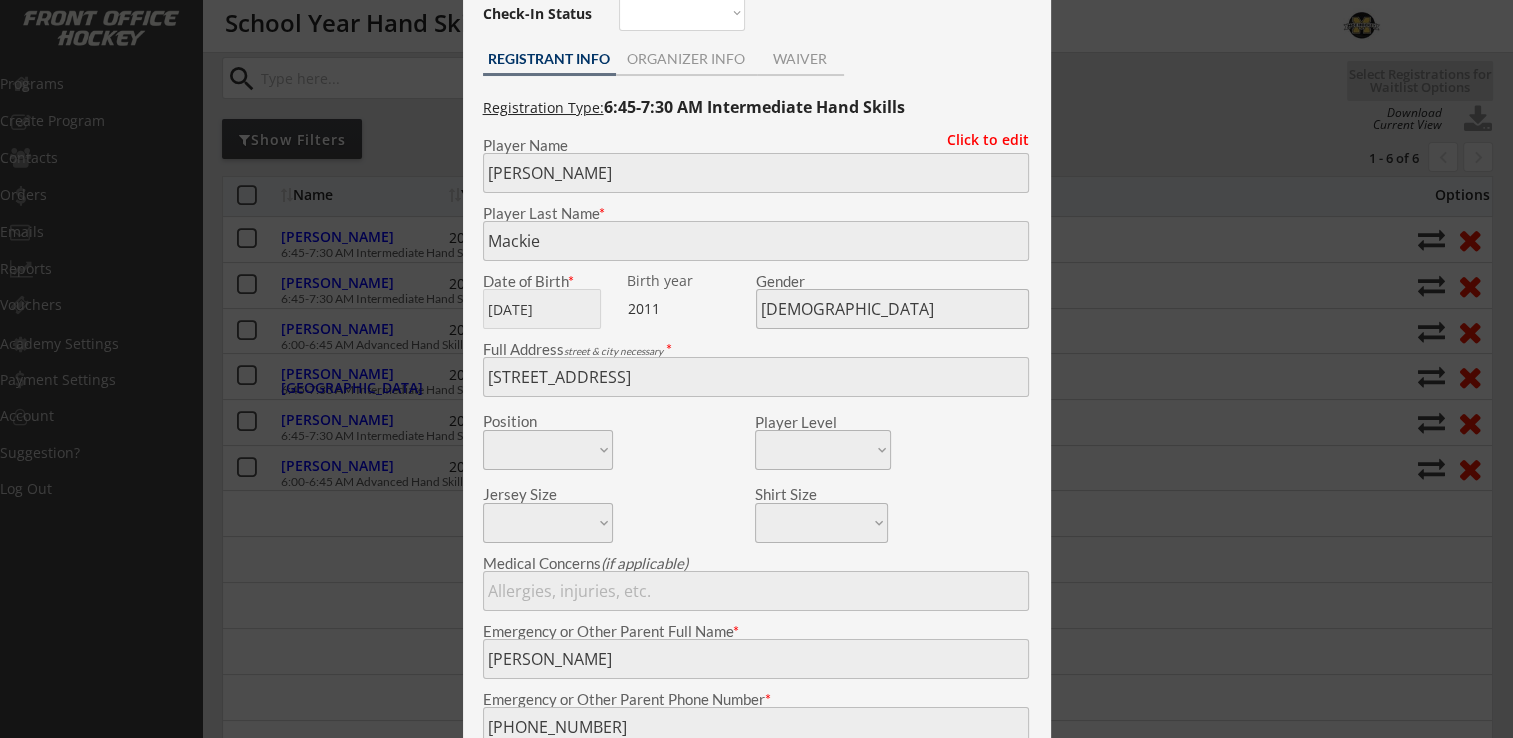 scroll, scrollTop: 0, scrollLeft: 0, axis: both 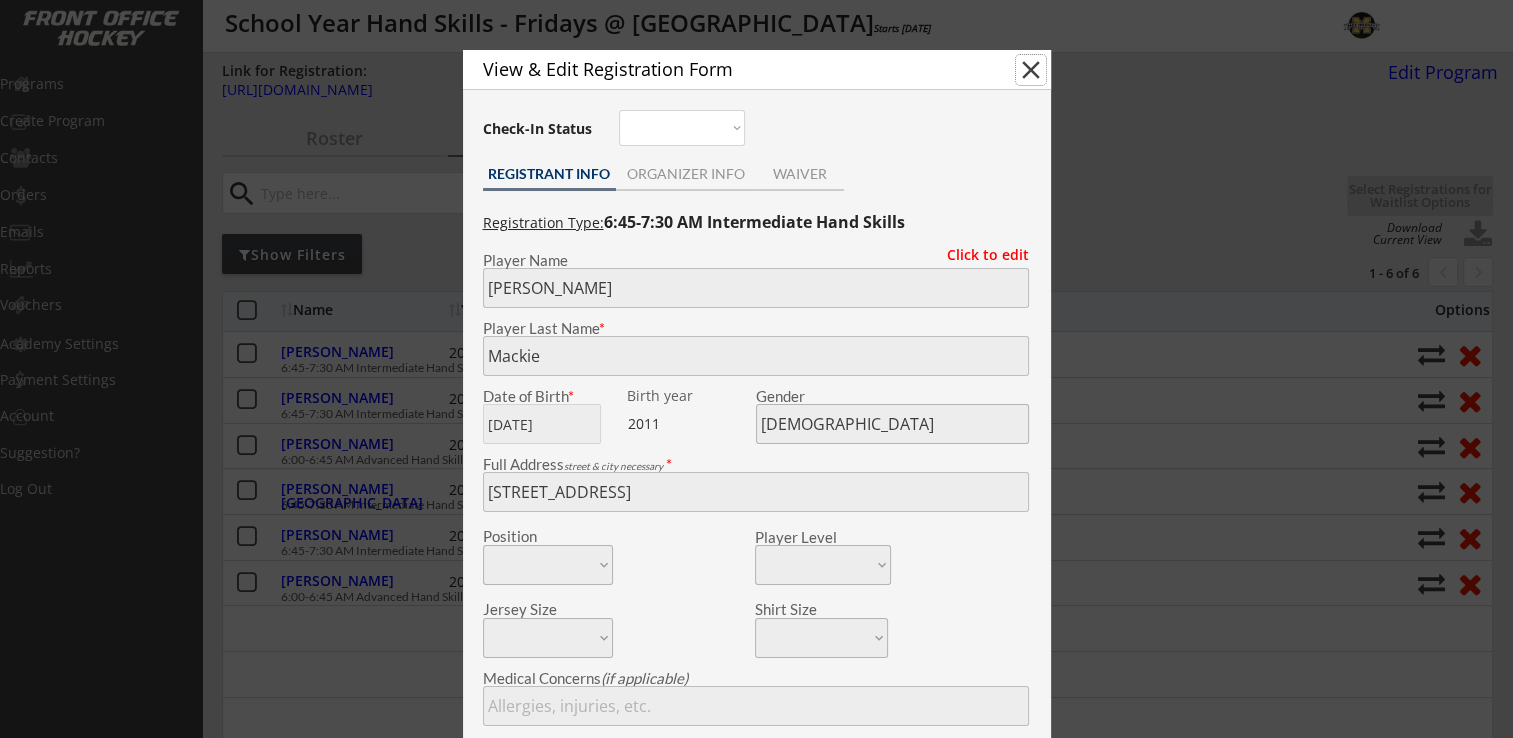 click on "close" at bounding box center [1031, 70] 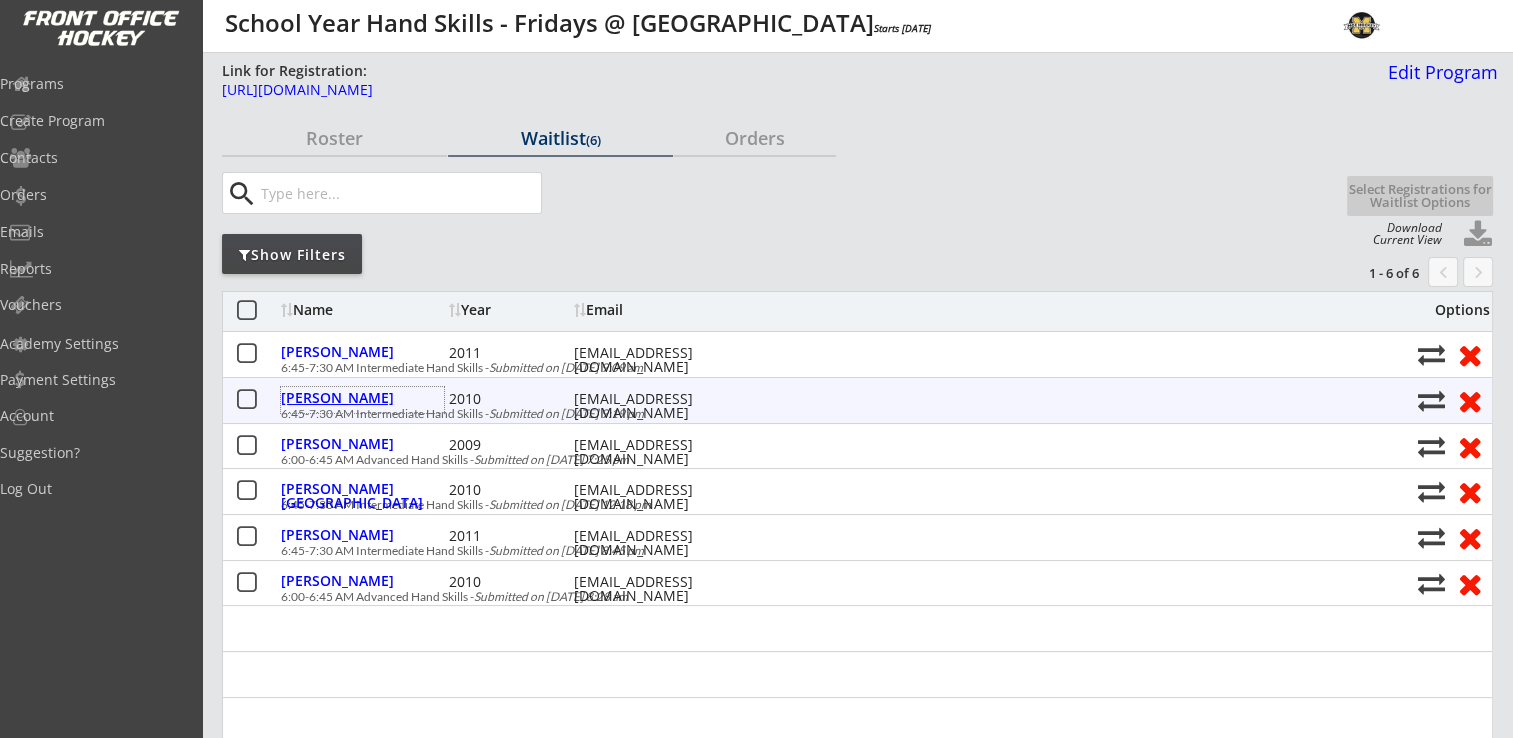 click on "Miller, Maci" at bounding box center (362, 398) 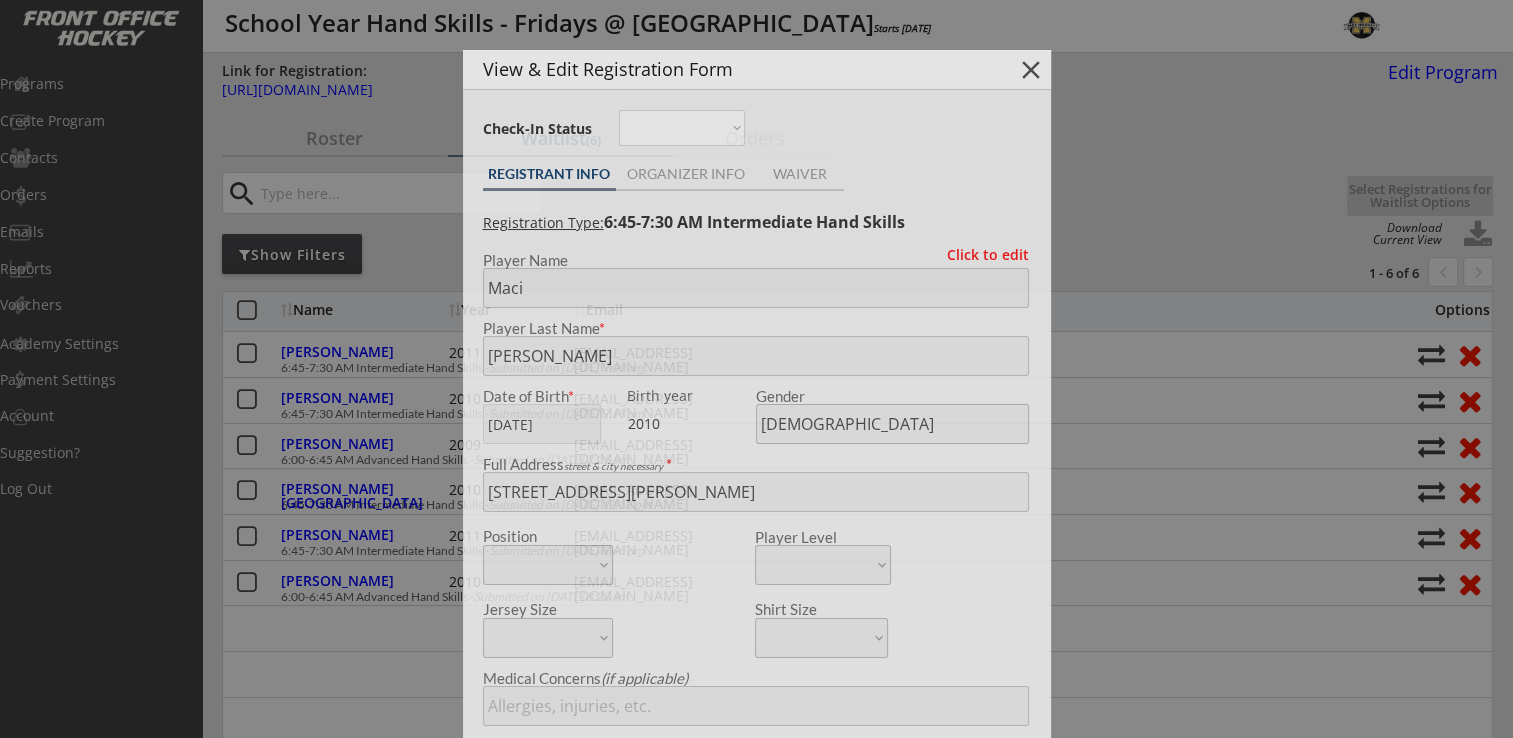 type on "15u B Wayzata" 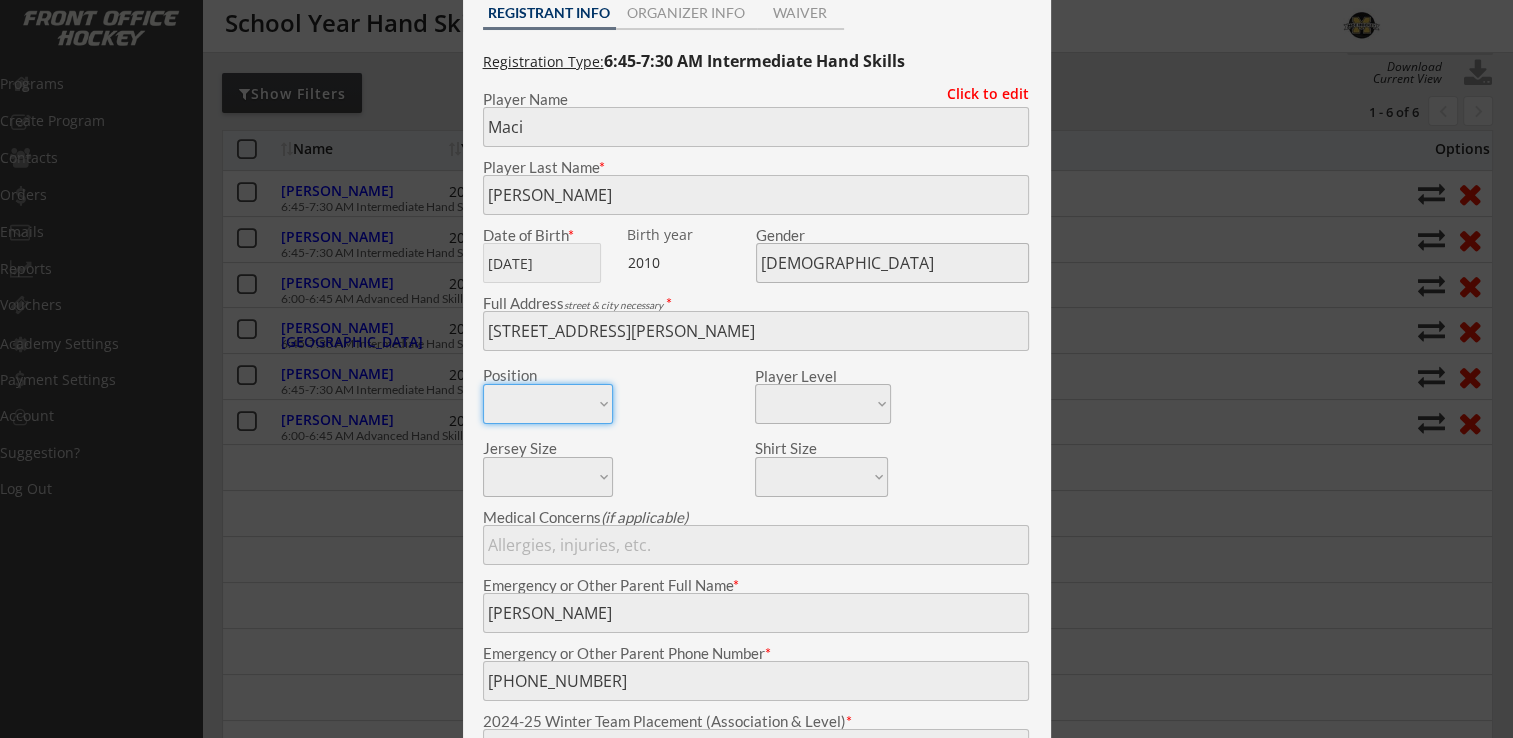 scroll, scrollTop: 0, scrollLeft: 0, axis: both 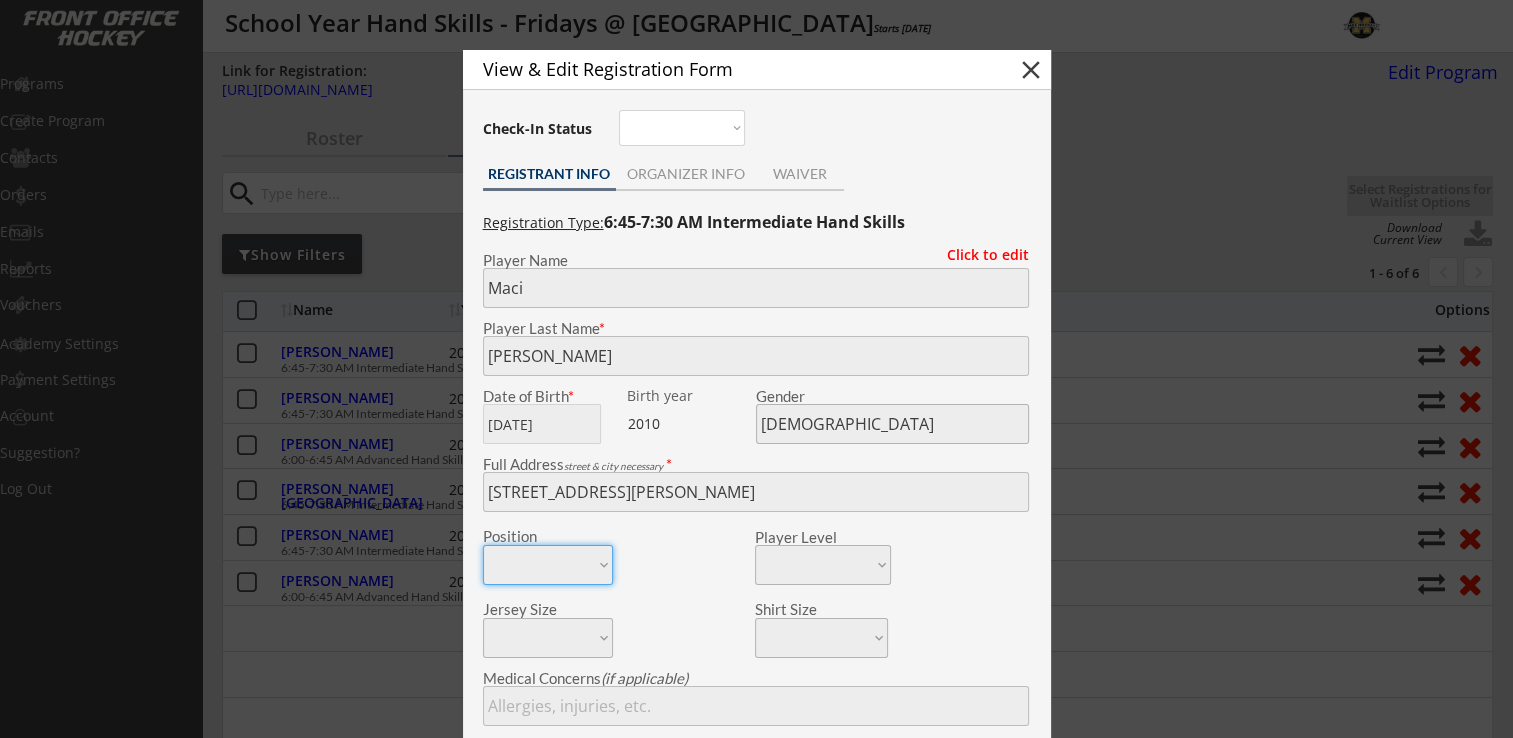 click on "close" at bounding box center (1031, 70) 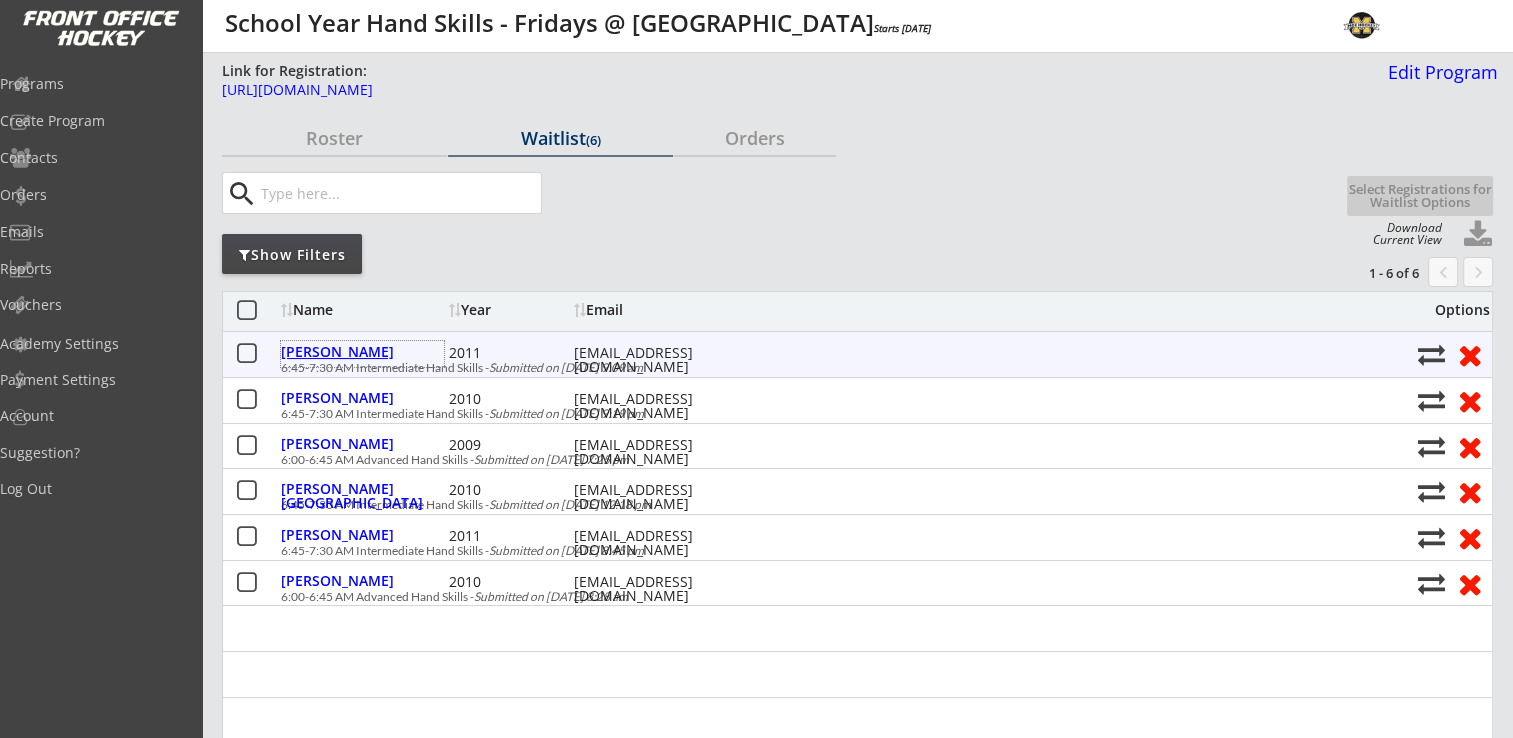 click on "Mackie, Quinn" at bounding box center (362, 352) 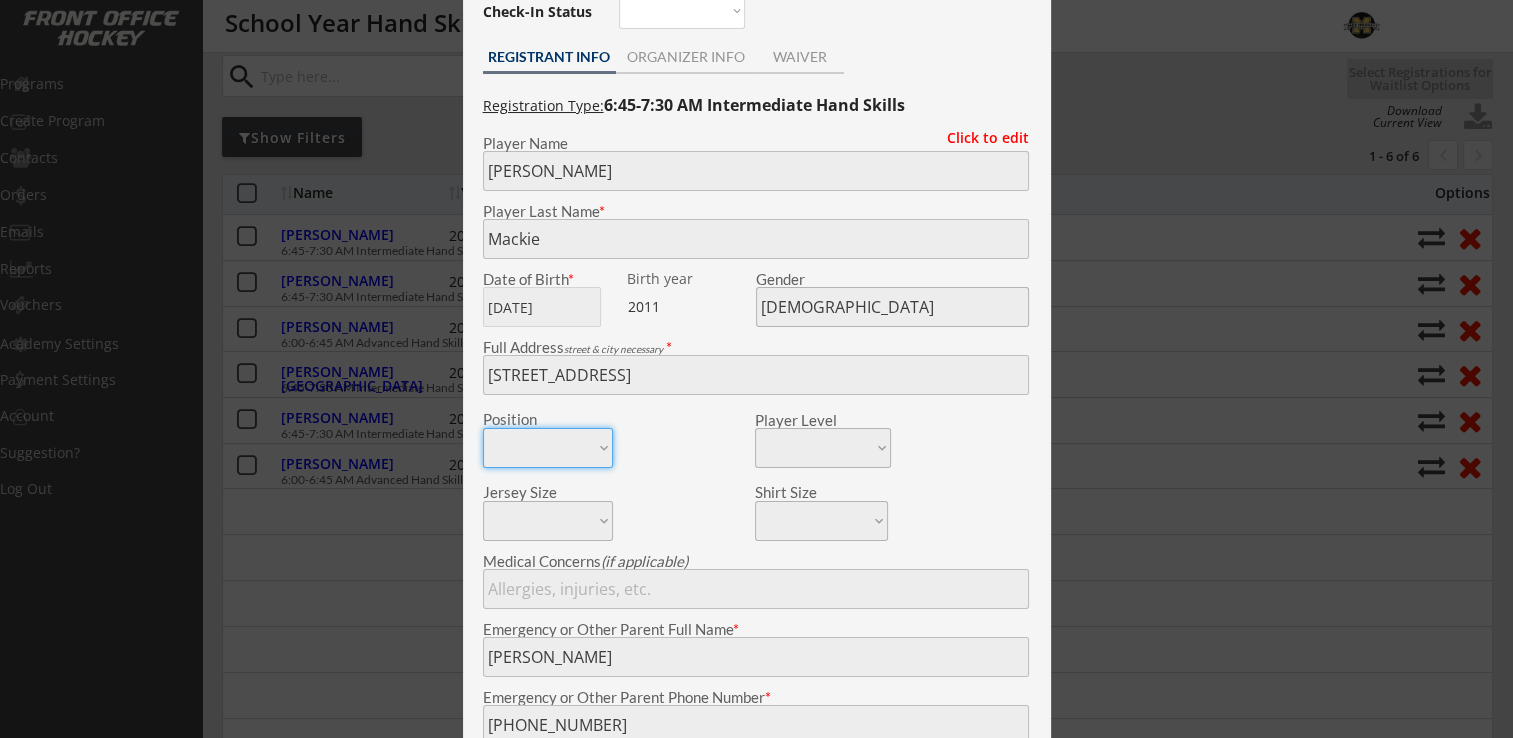 scroll, scrollTop: 0, scrollLeft: 0, axis: both 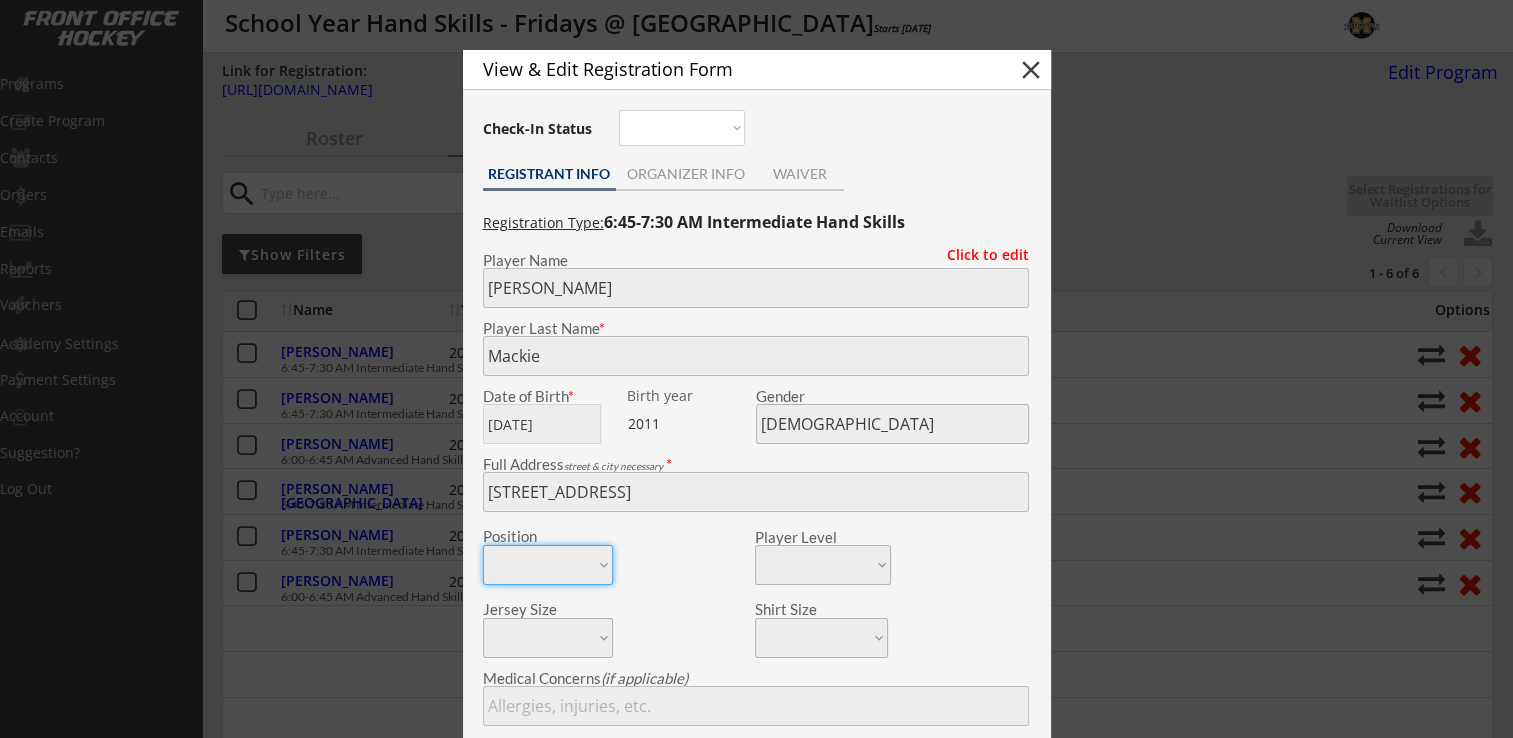 click on "close" at bounding box center (1031, 70) 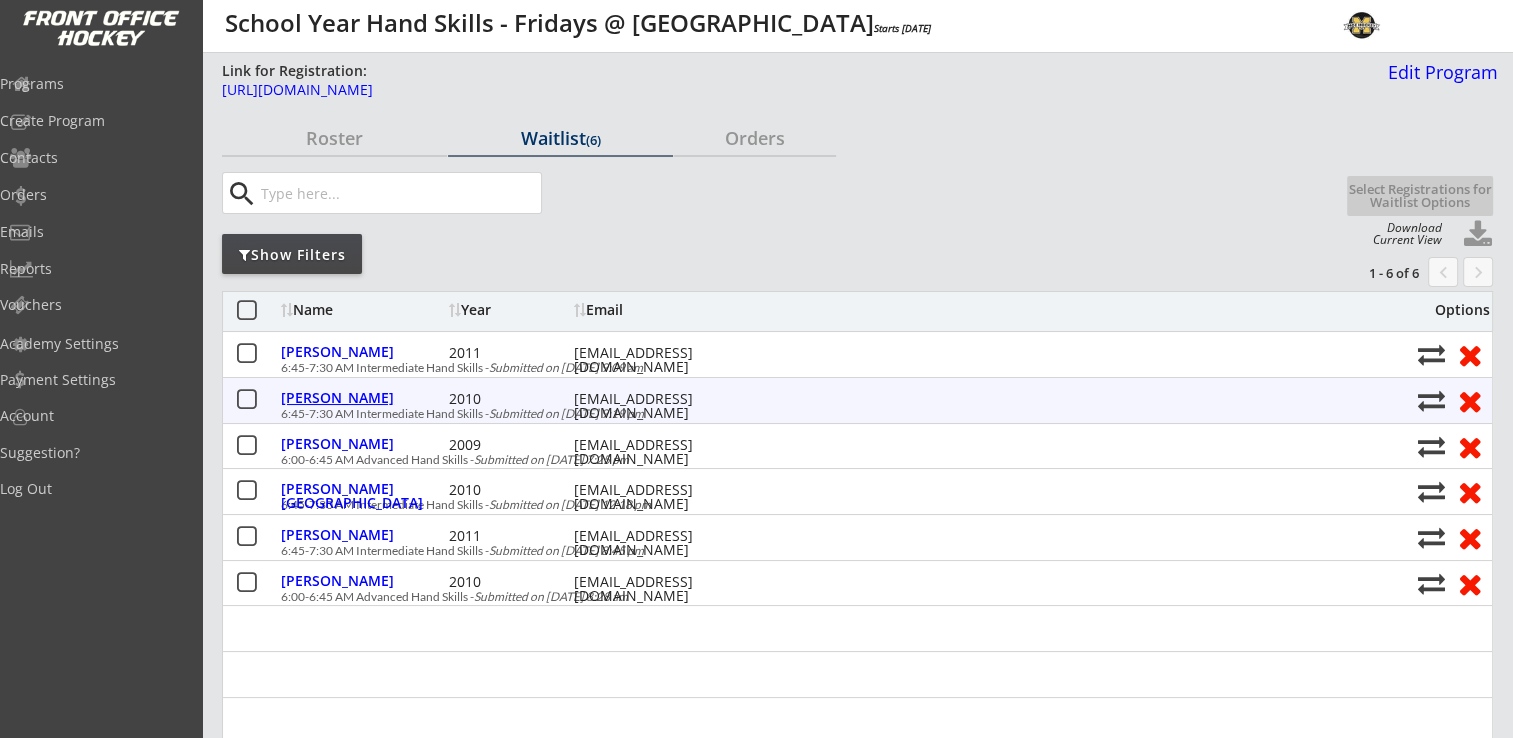 click on "Miller, Maci" at bounding box center (362, 398) 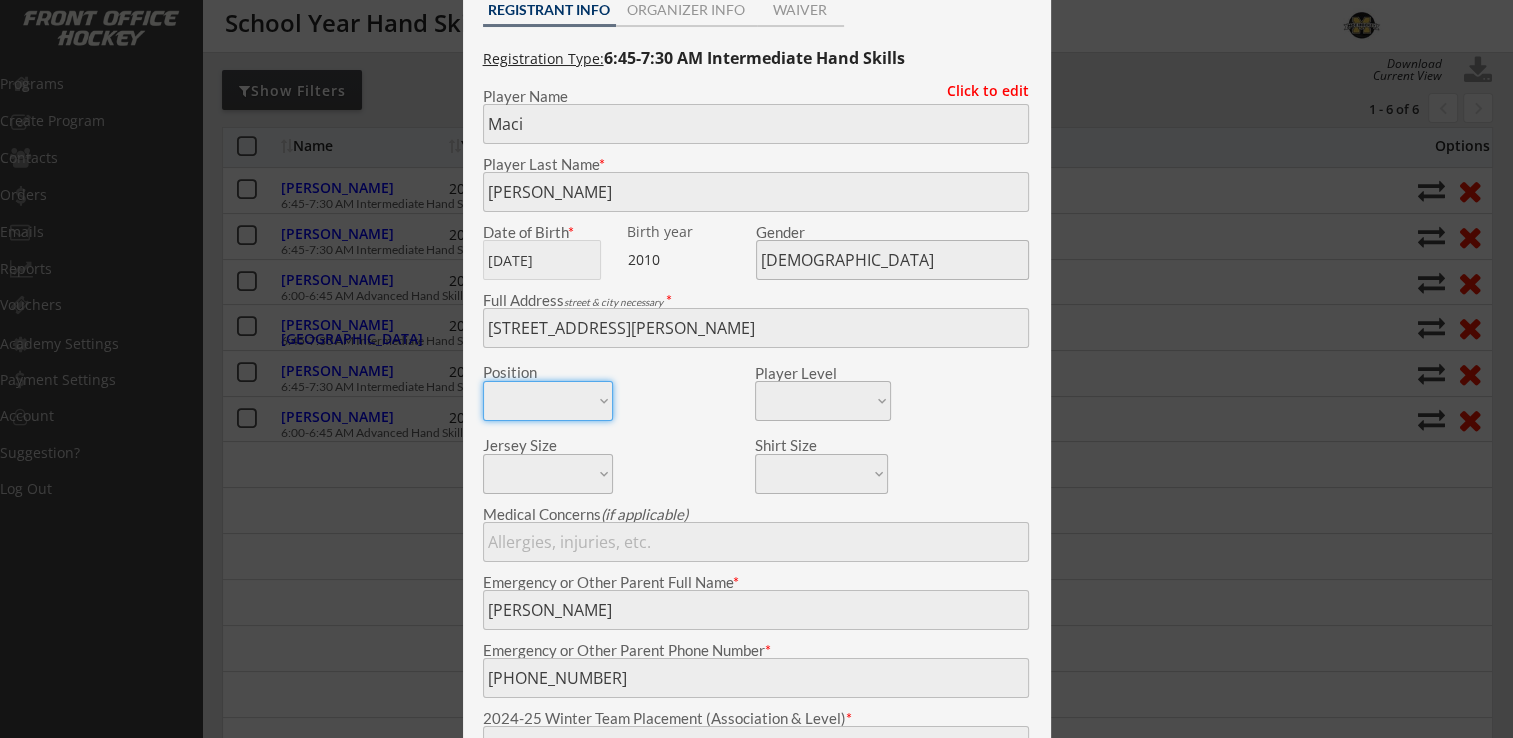 scroll, scrollTop: 0, scrollLeft: 0, axis: both 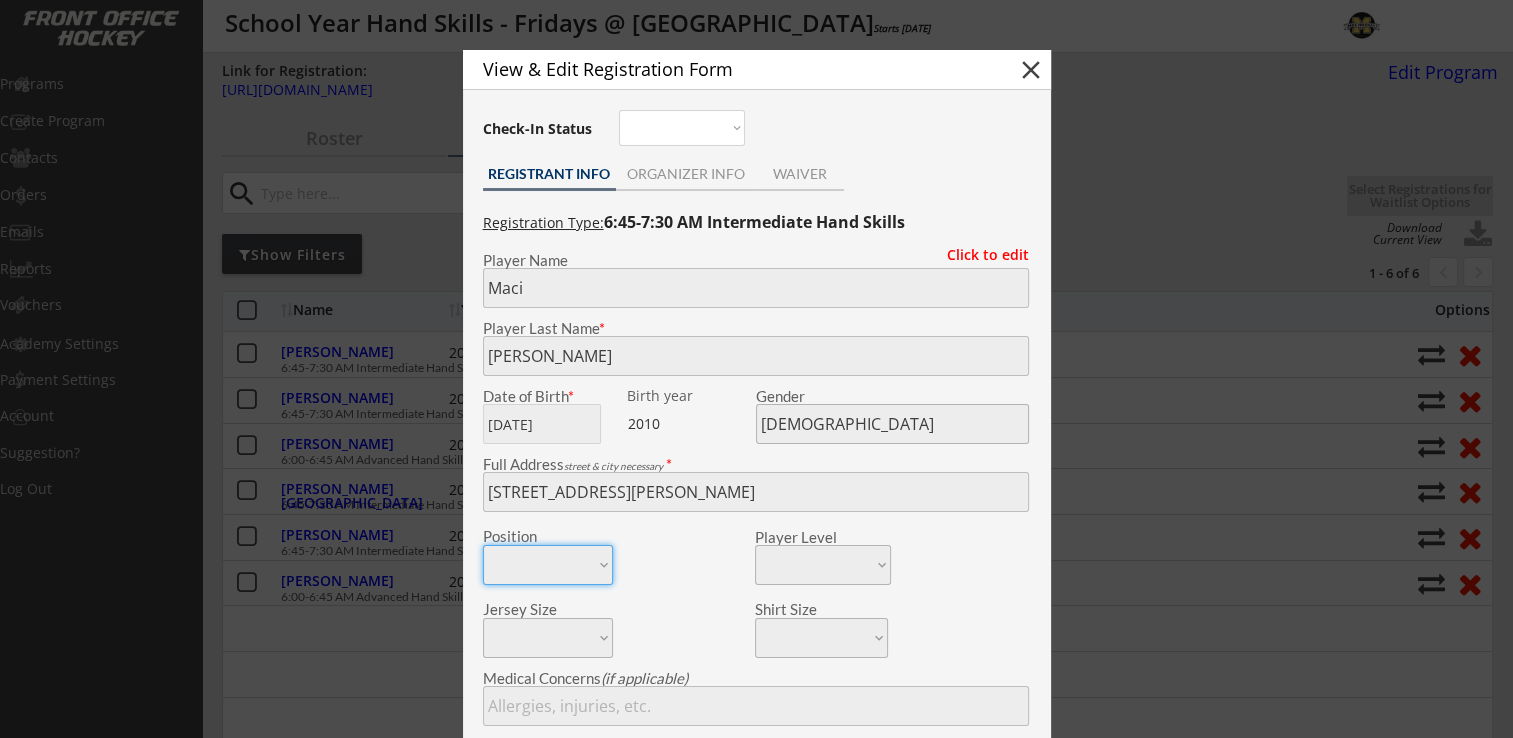 click on "close" at bounding box center [1031, 70] 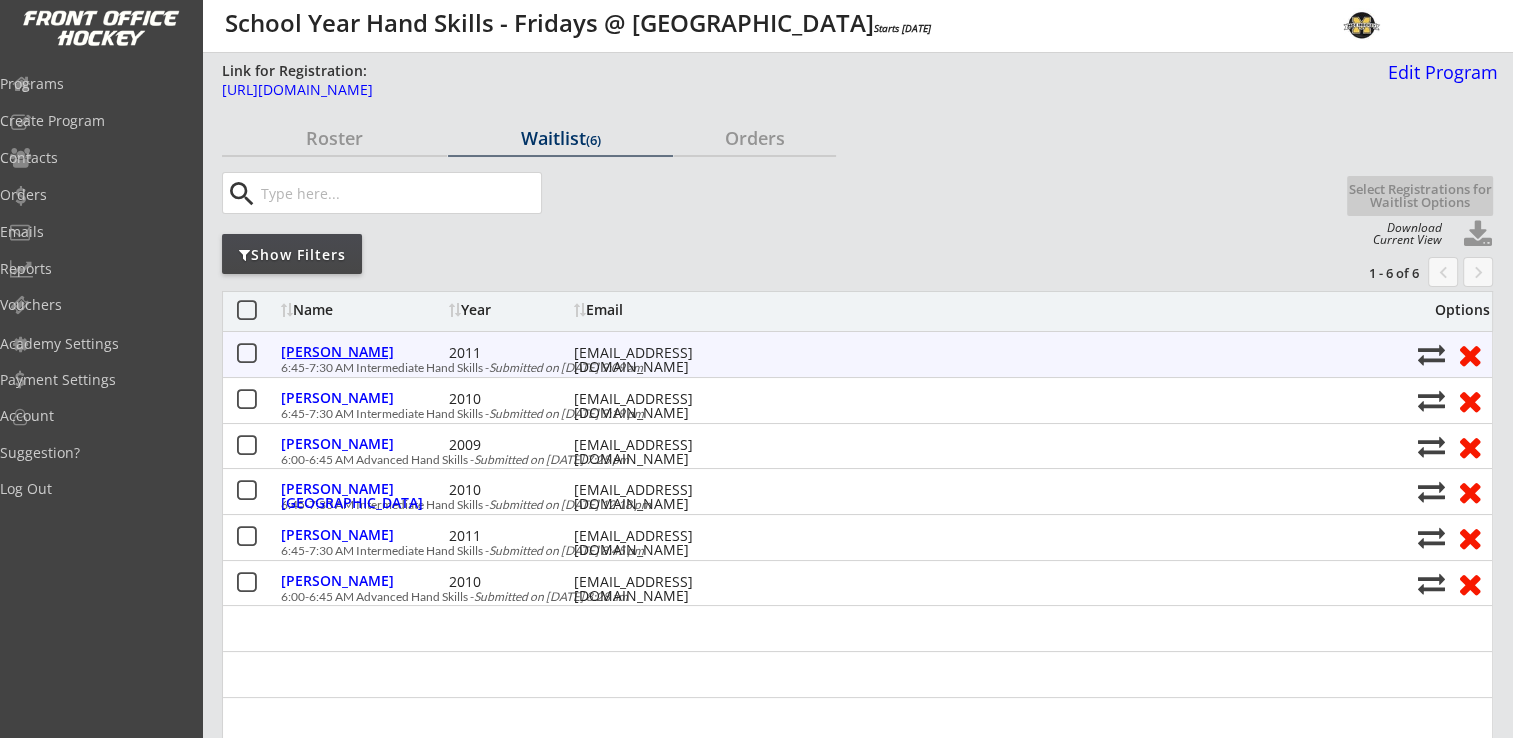 click on "Mackie, Quinn" at bounding box center (362, 352) 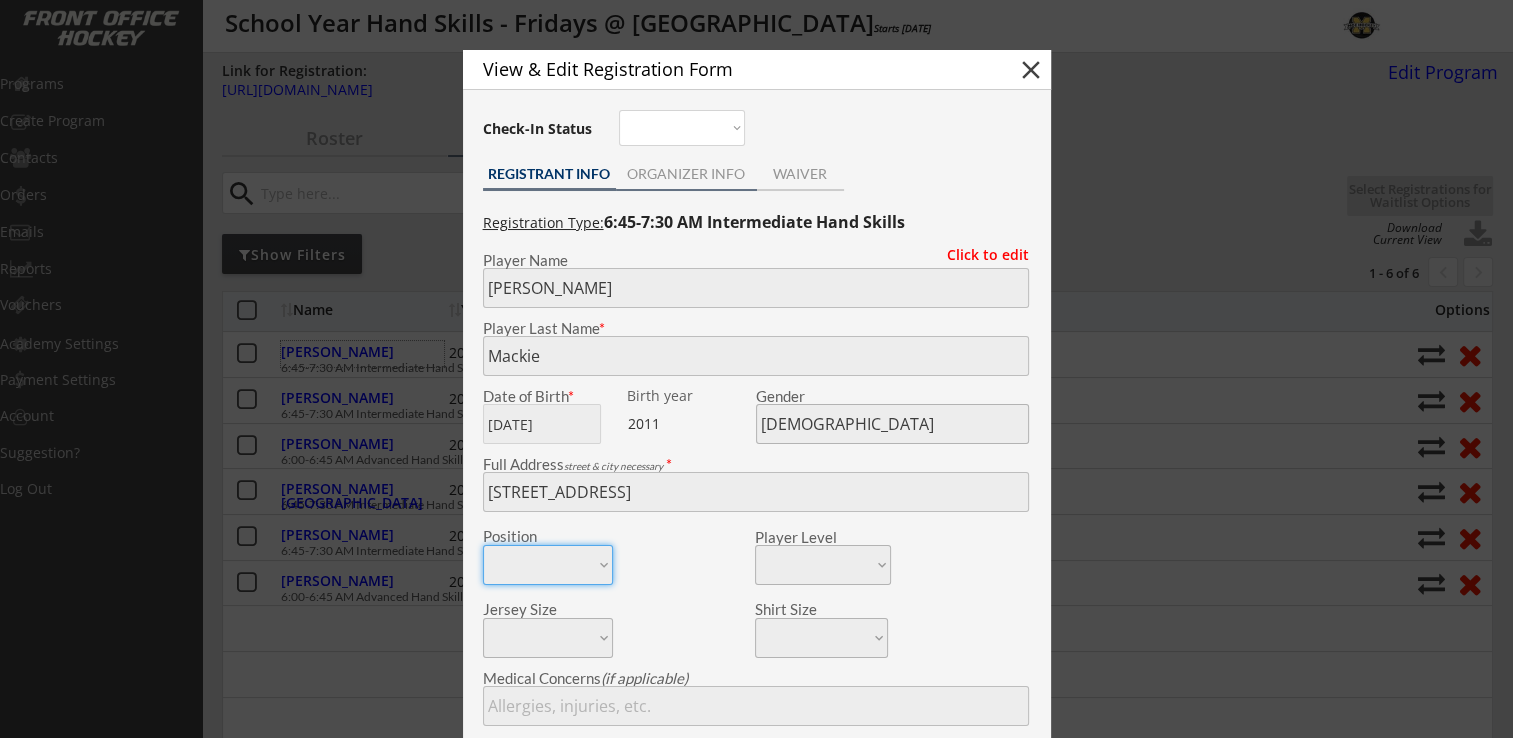 click on "ORGANIZER INFO" at bounding box center (686, 174) 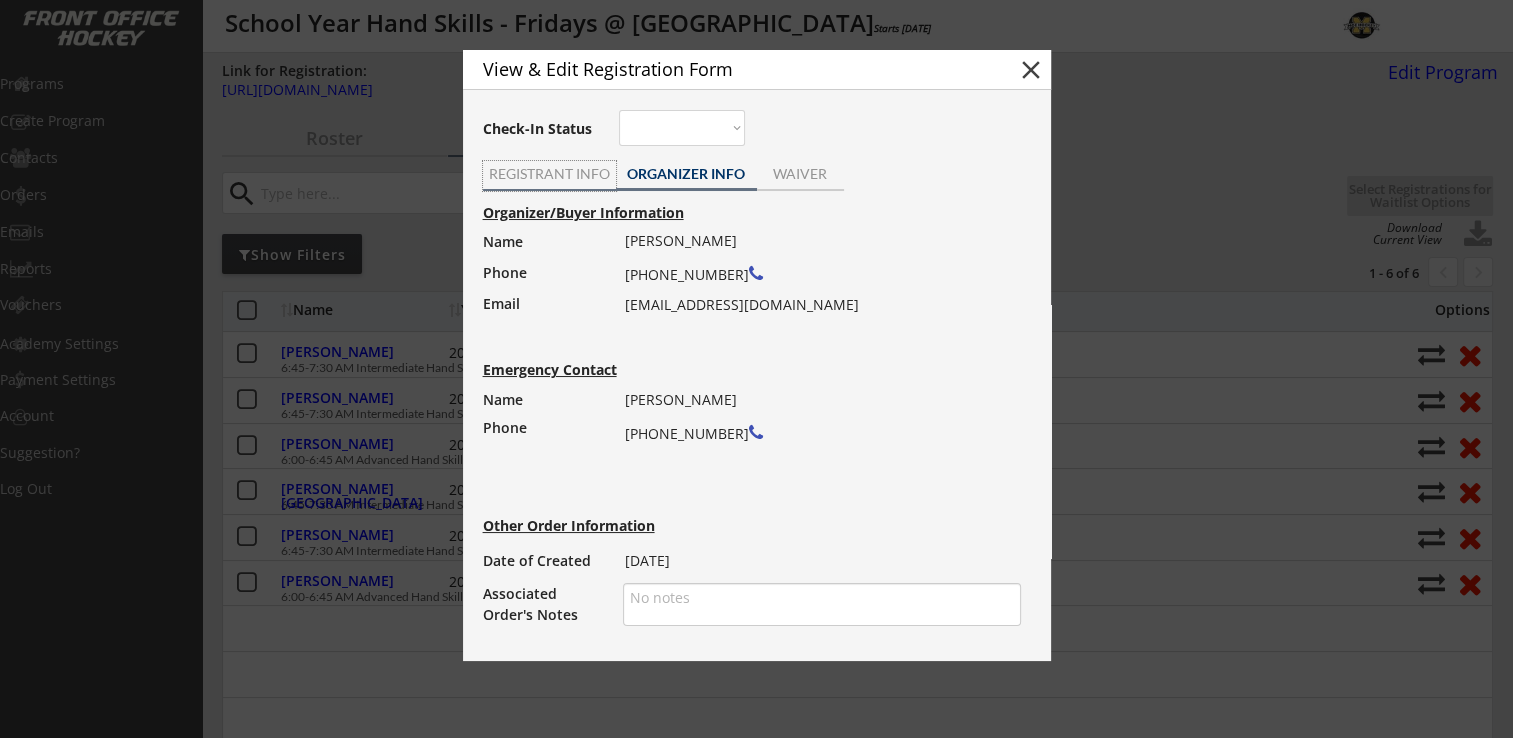 click on "REGISTRANT INFO" at bounding box center (549, 174) 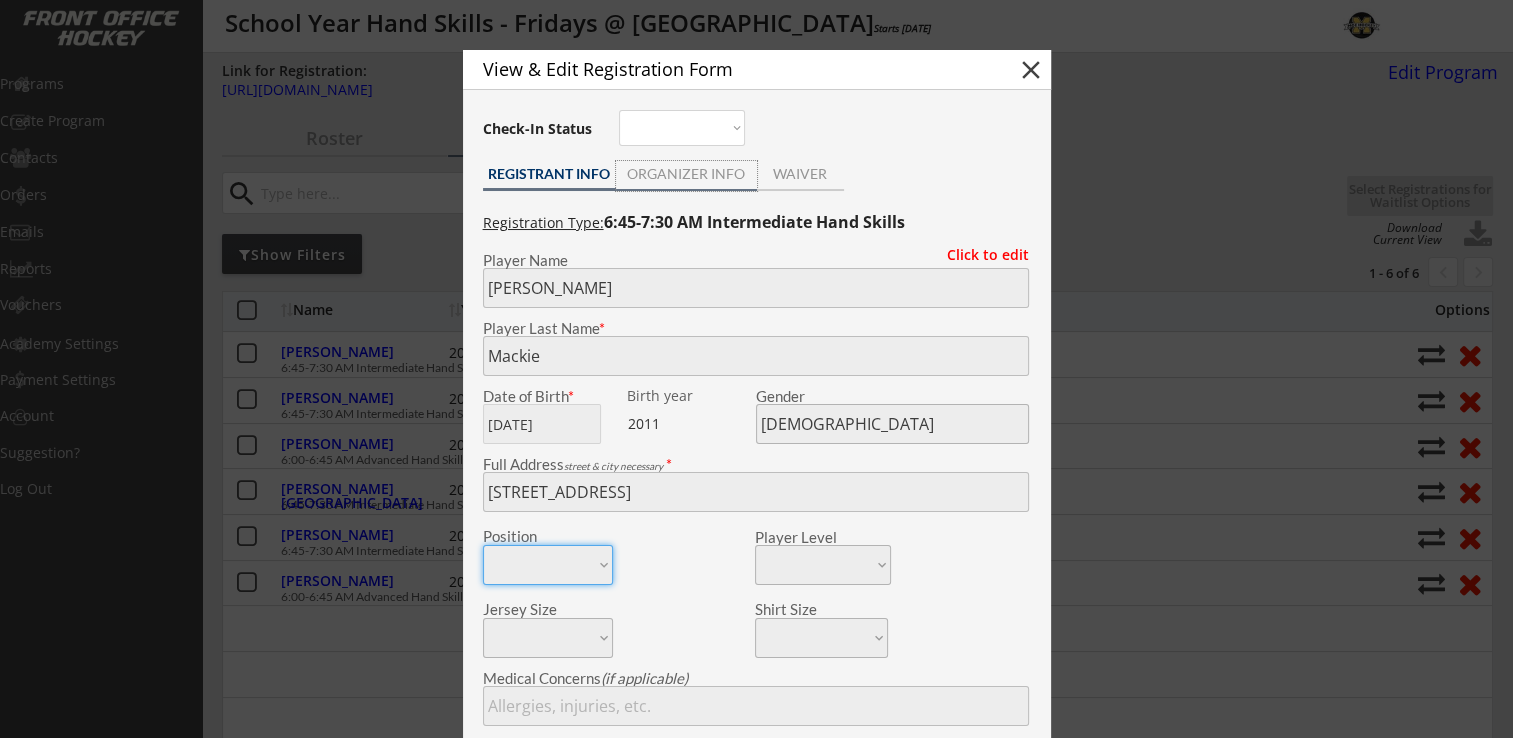 click on "ORGANIZER INFO" at bounding box center (686, 174) 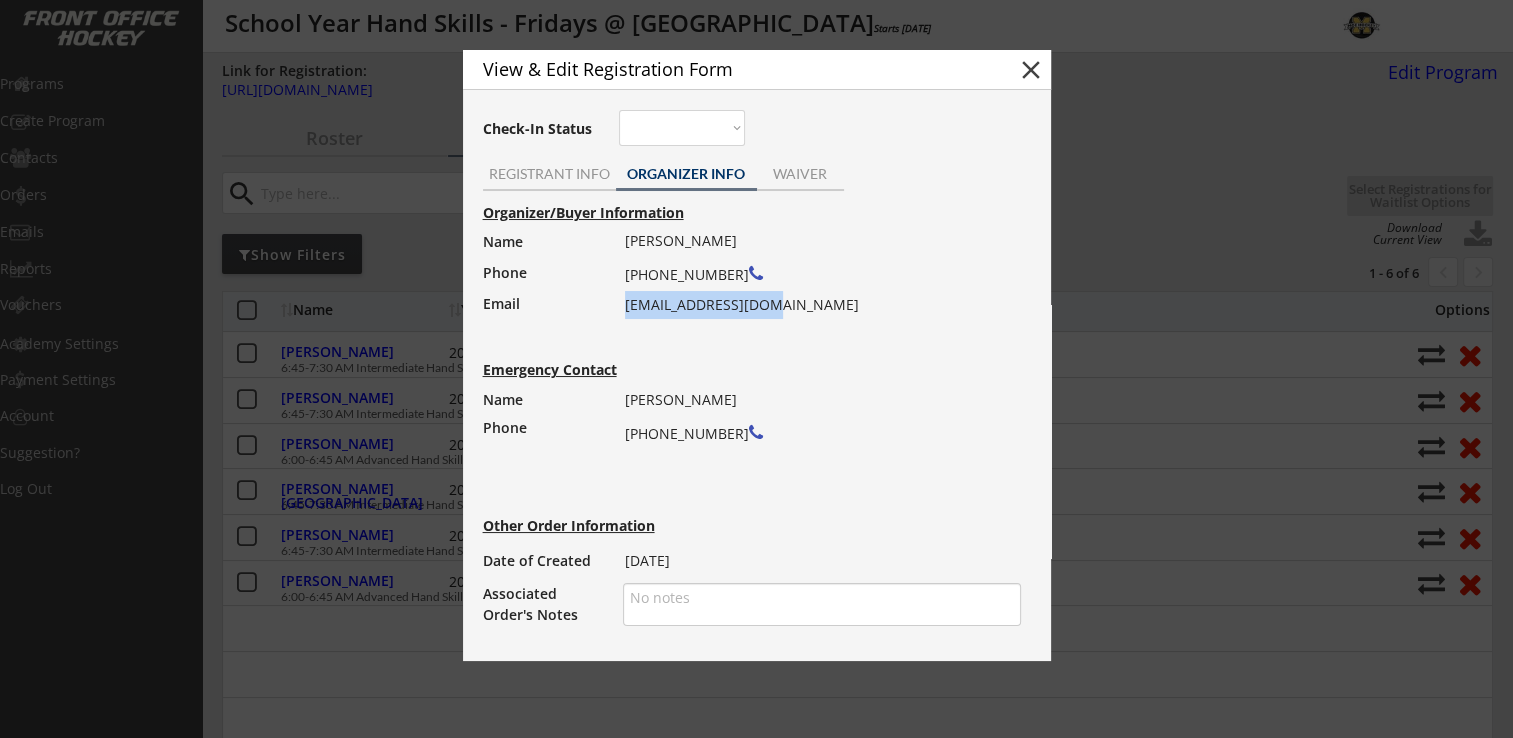 drag, startPoint x: 627, startPoint y: 305, endPoint x: 778, endPoint y: 302, distance: 151.0298 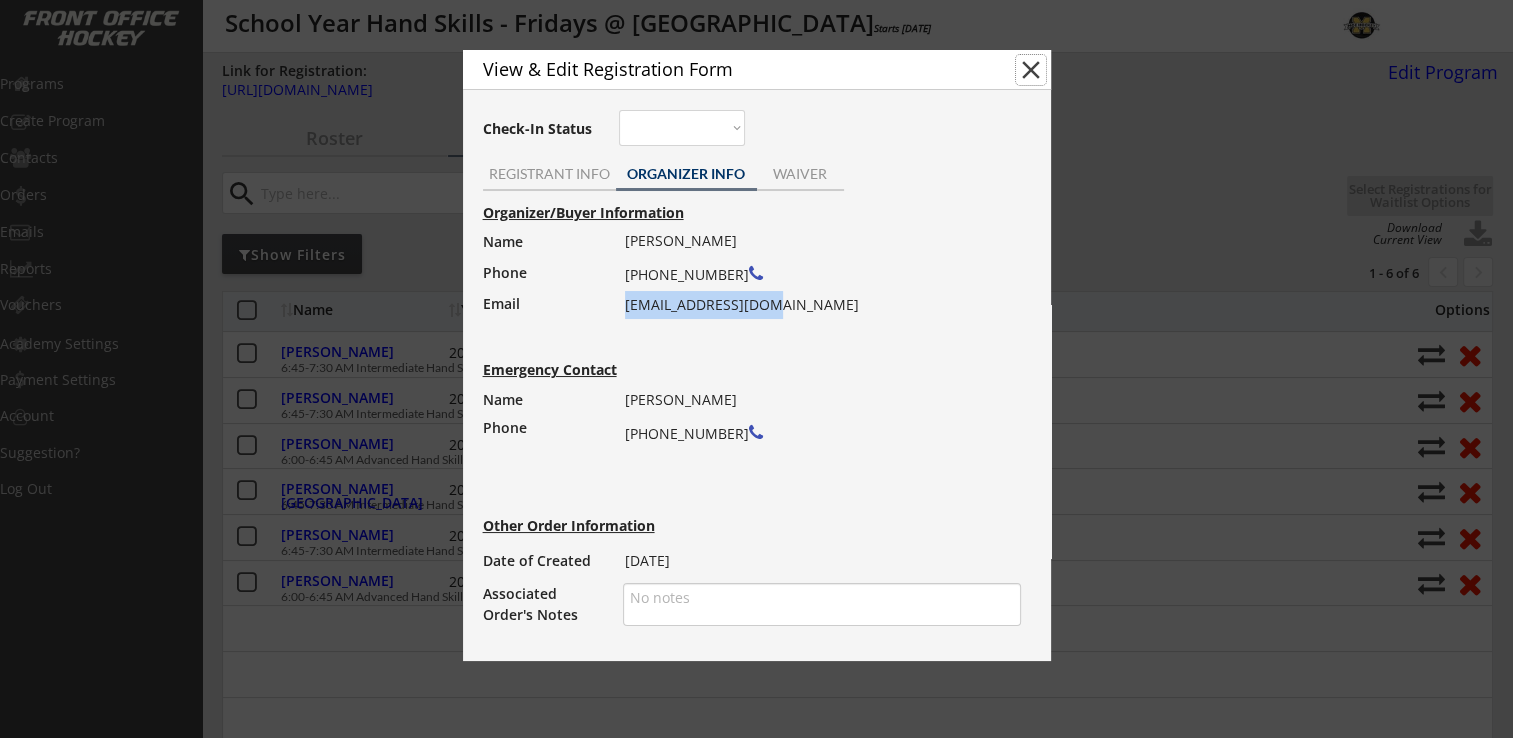 click on "close" at bounding box center [1031, 70] 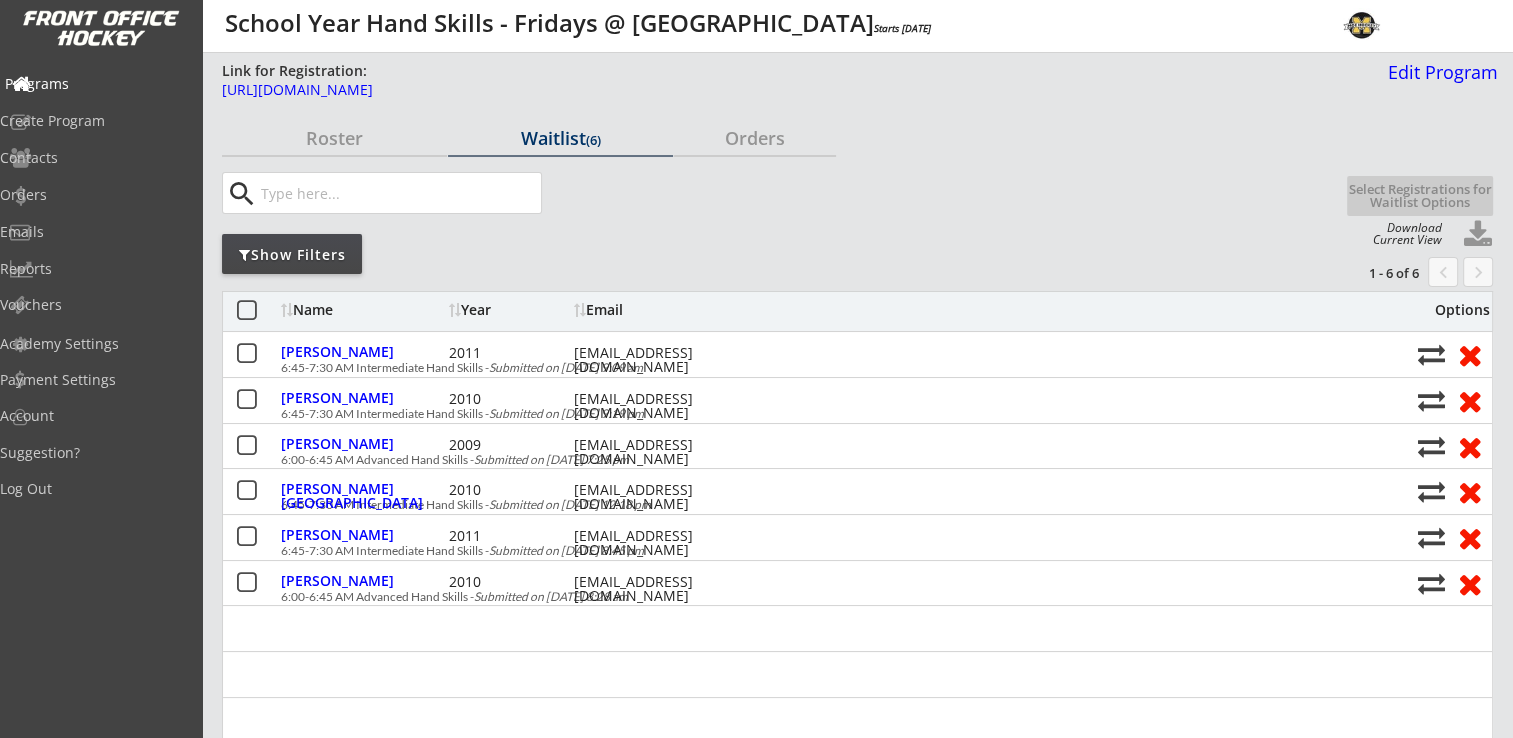 click on "Programs" at bounding box center [95, 84] 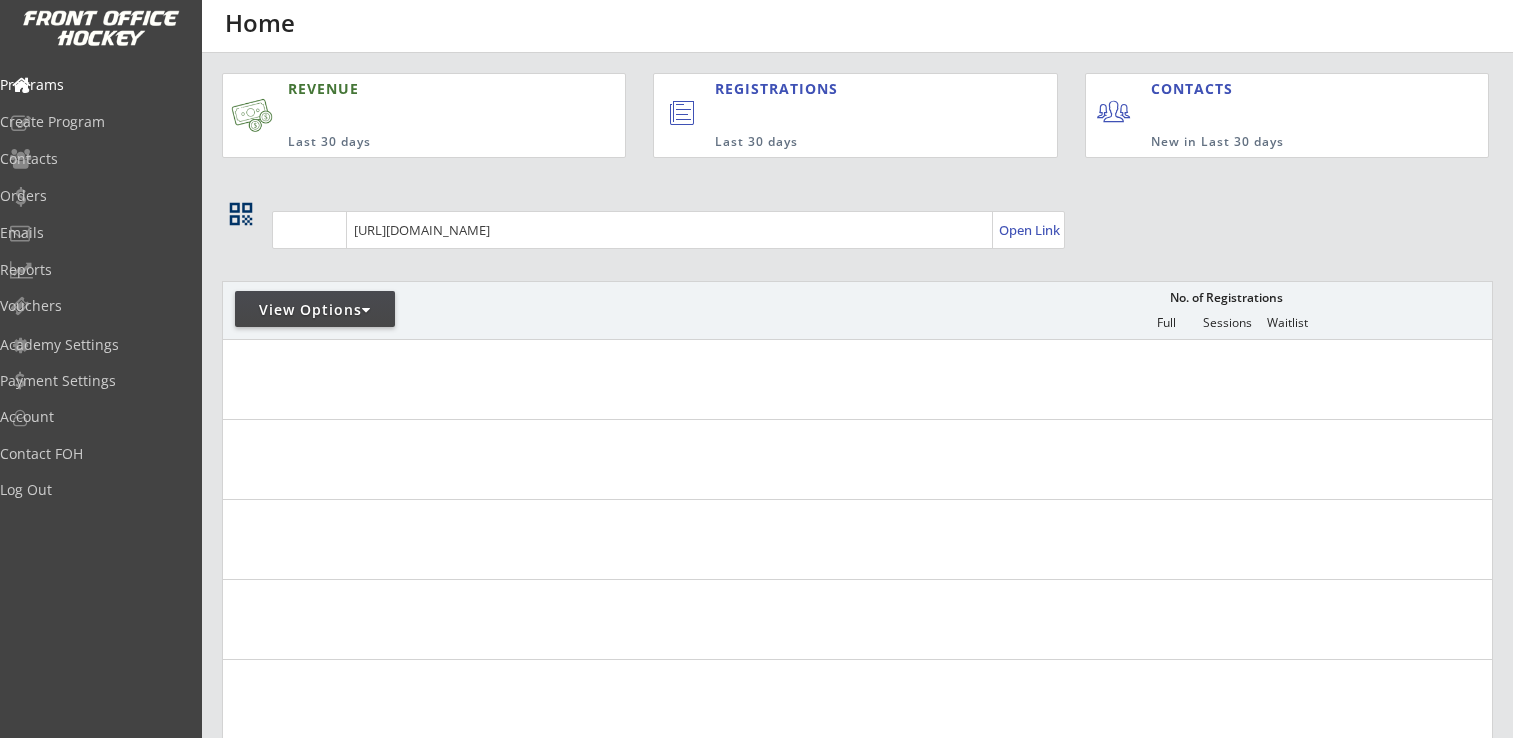 scroll, scrollTop: 0, scrollLeft: 0, axis: both 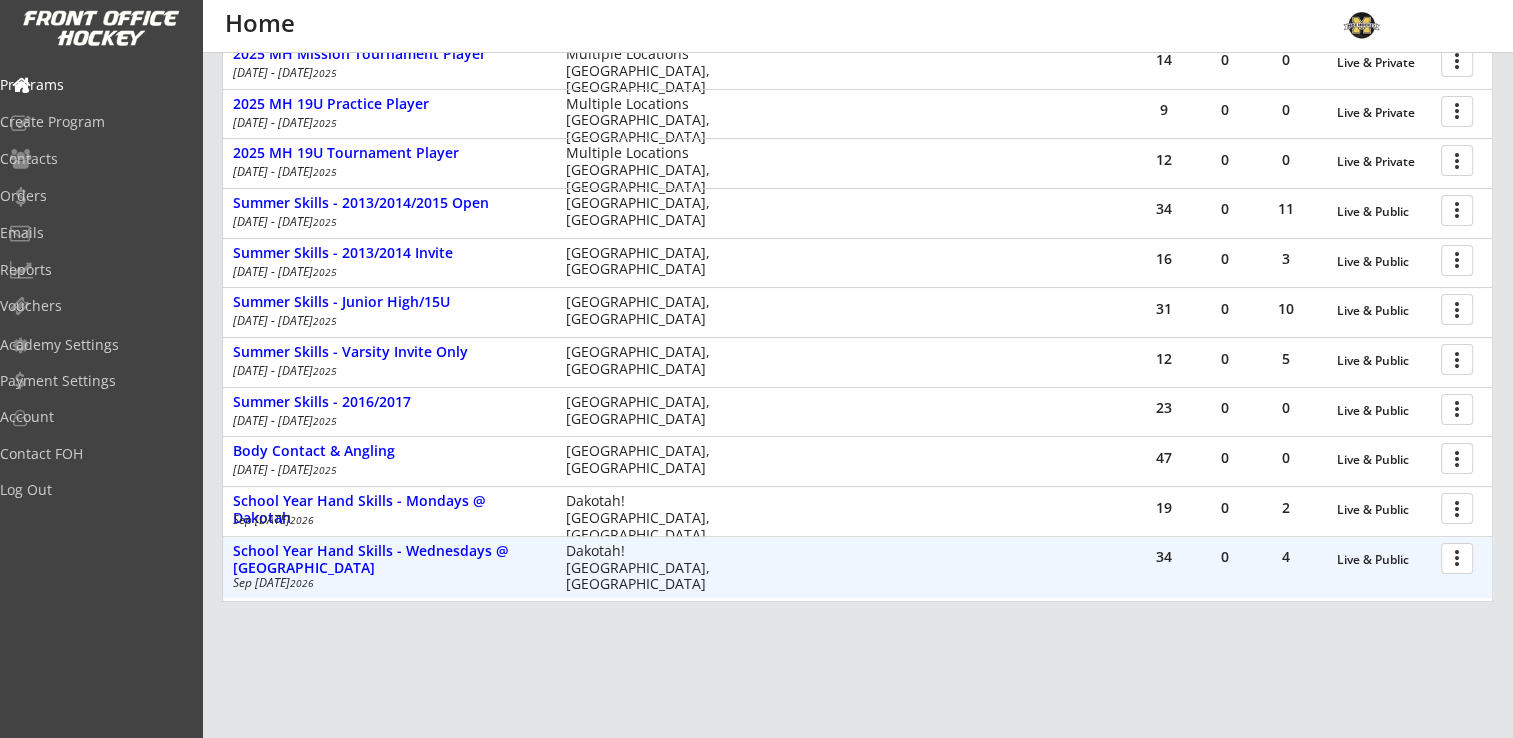 click at bounding box center (1460, 557) 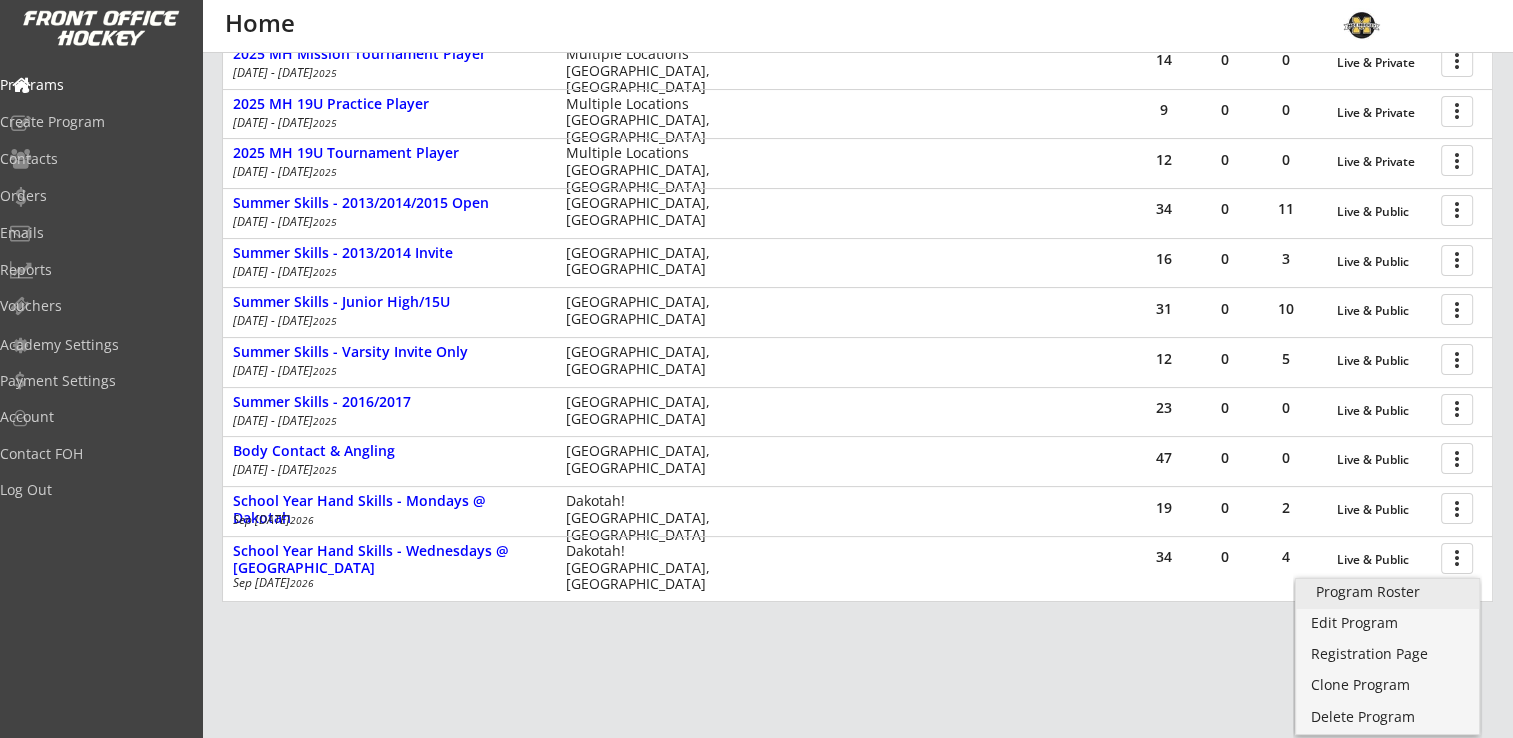 click on "Program Roster" at bounding box center [1387, 592] 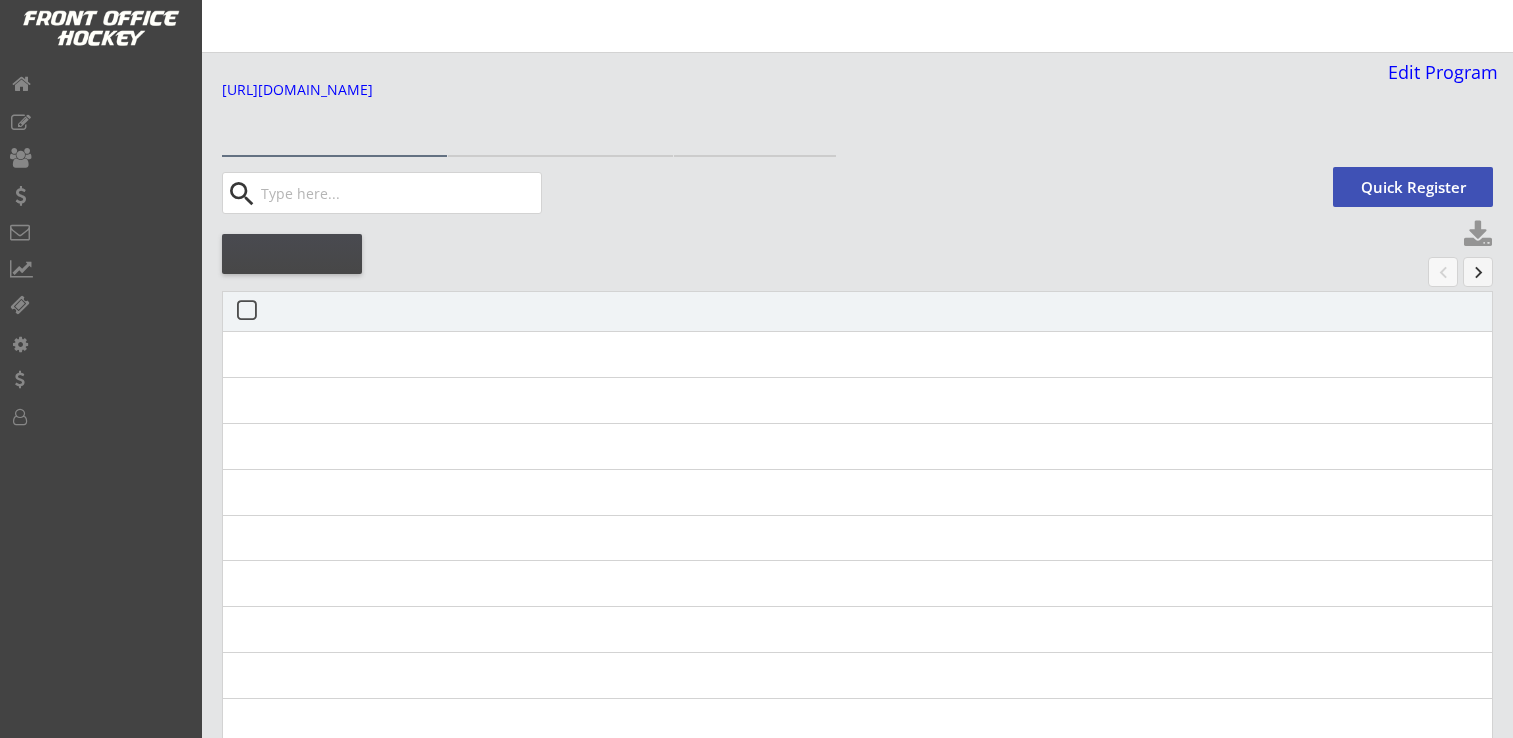 scroll, scrollTop: 0, scrollLeft: 0, axis: both 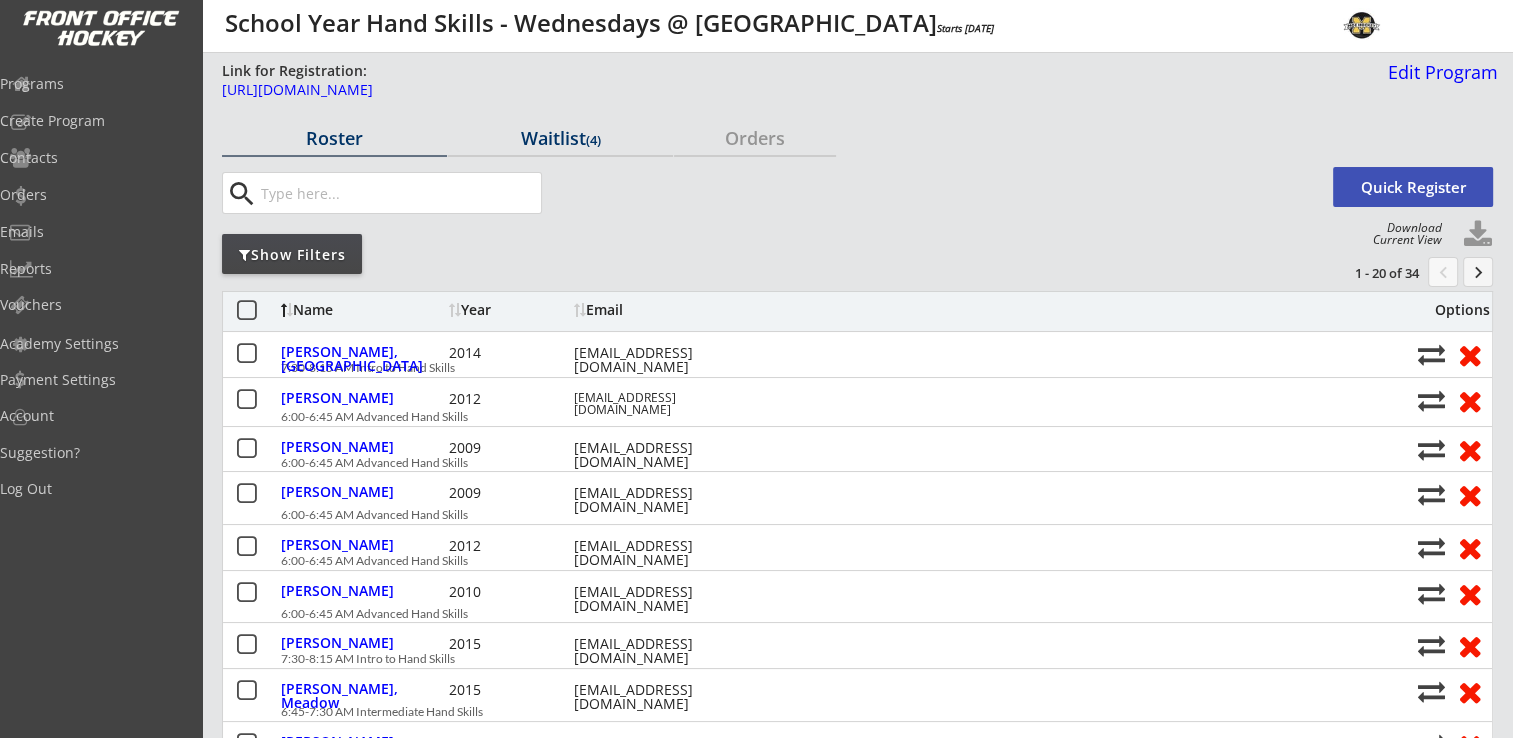 click on "Waitlist   (4)" at bounding box center (560, 138) 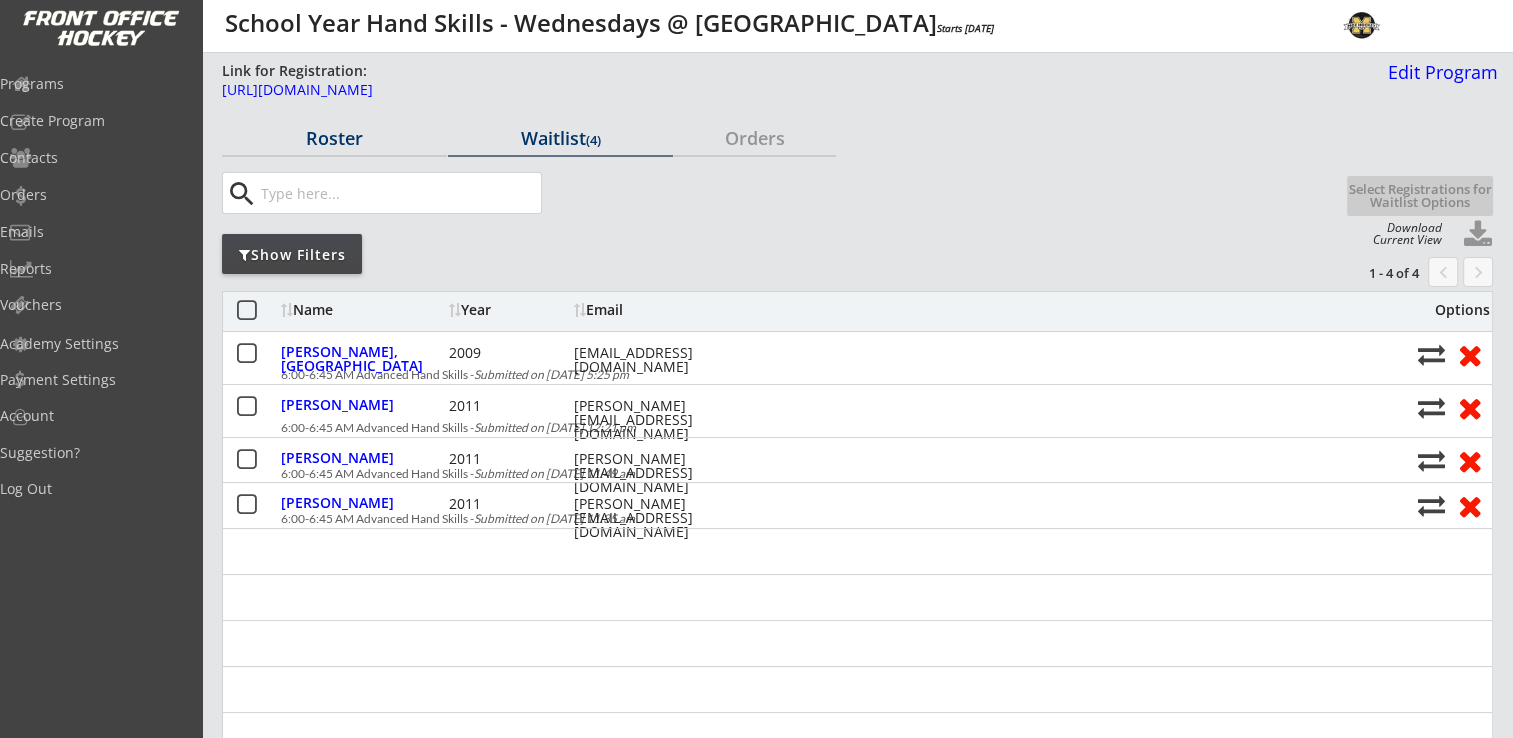 click on "Roster" at bounding box center [334, 138] 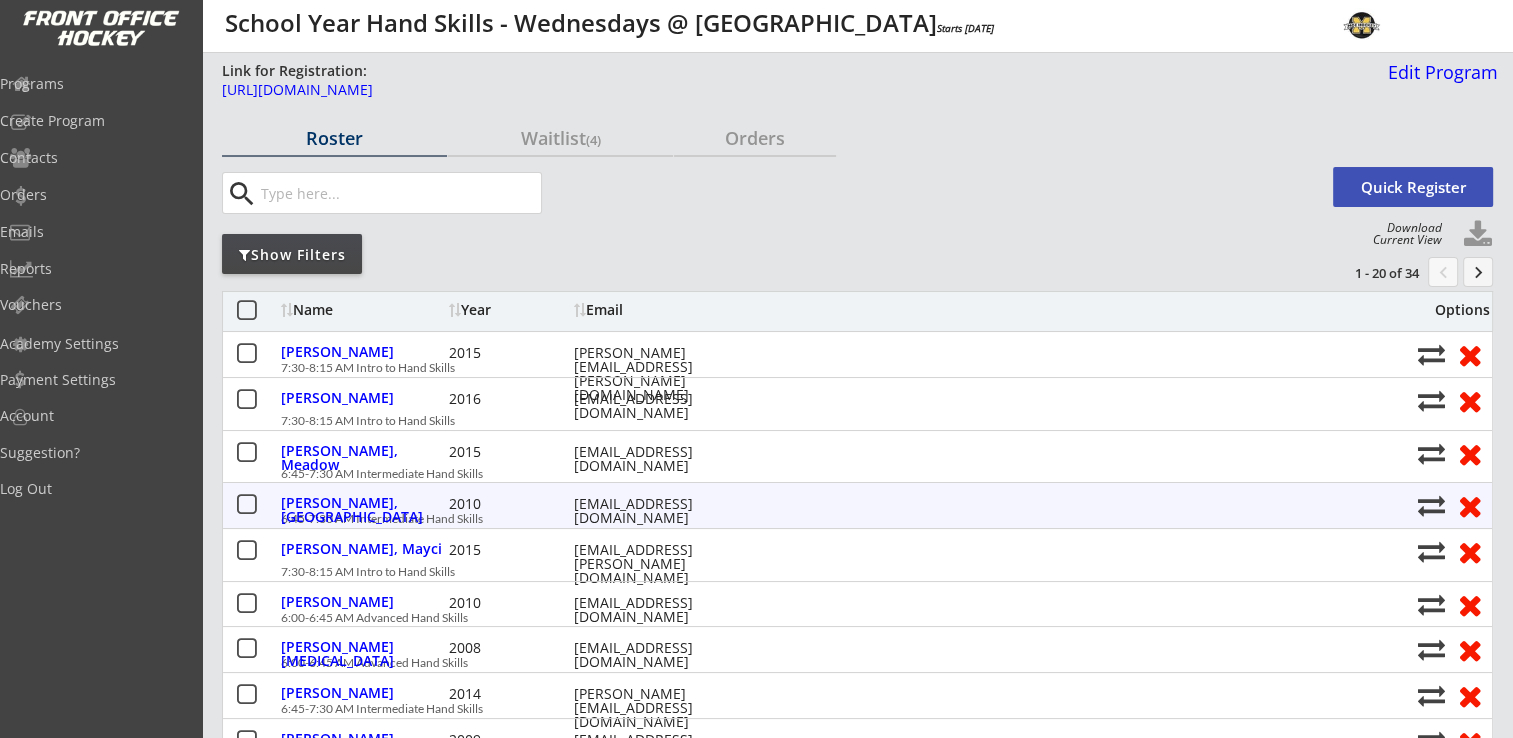 scroll, scrollTop: 300, scrollLeft: 0, axis: vertical 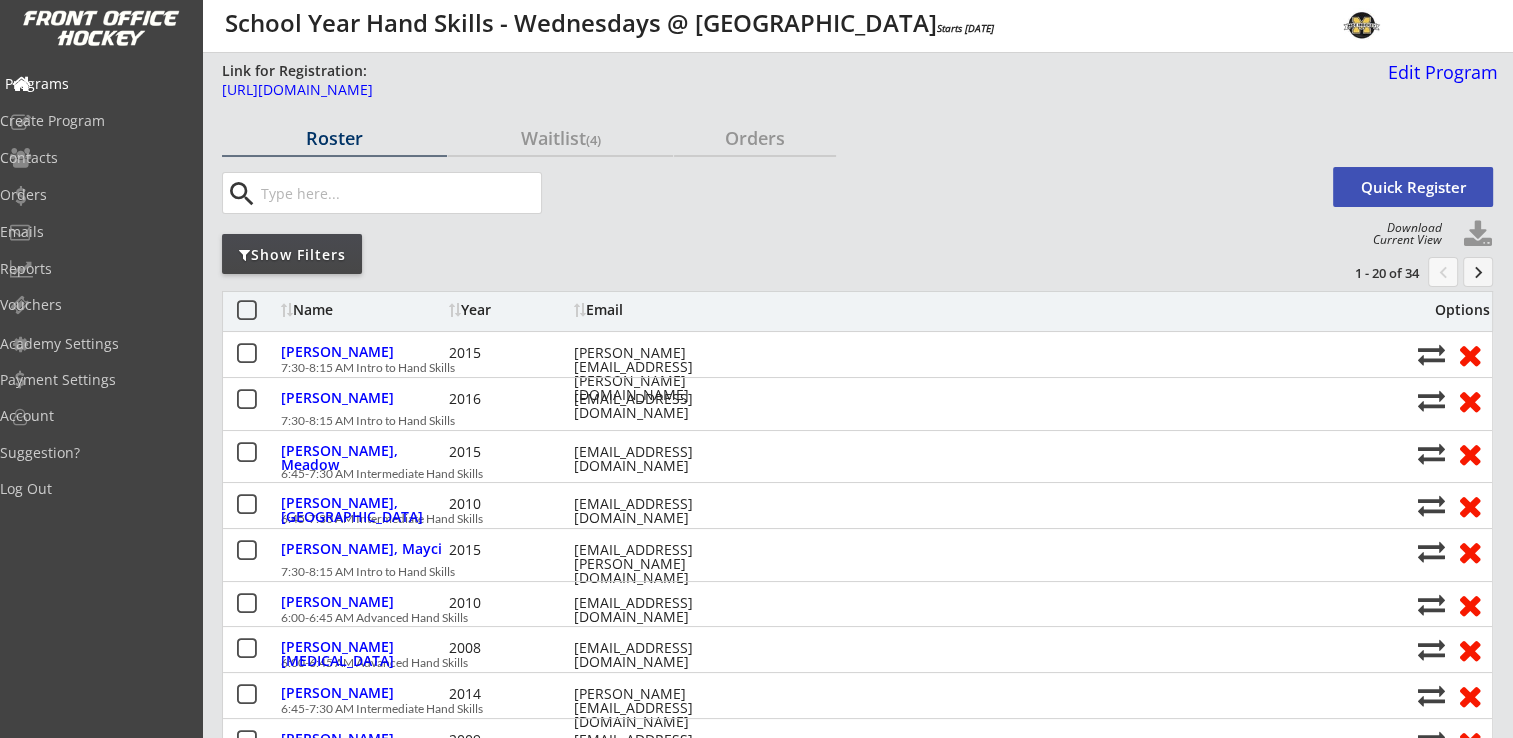 click on "Programs" at bounding box center (95, 85) 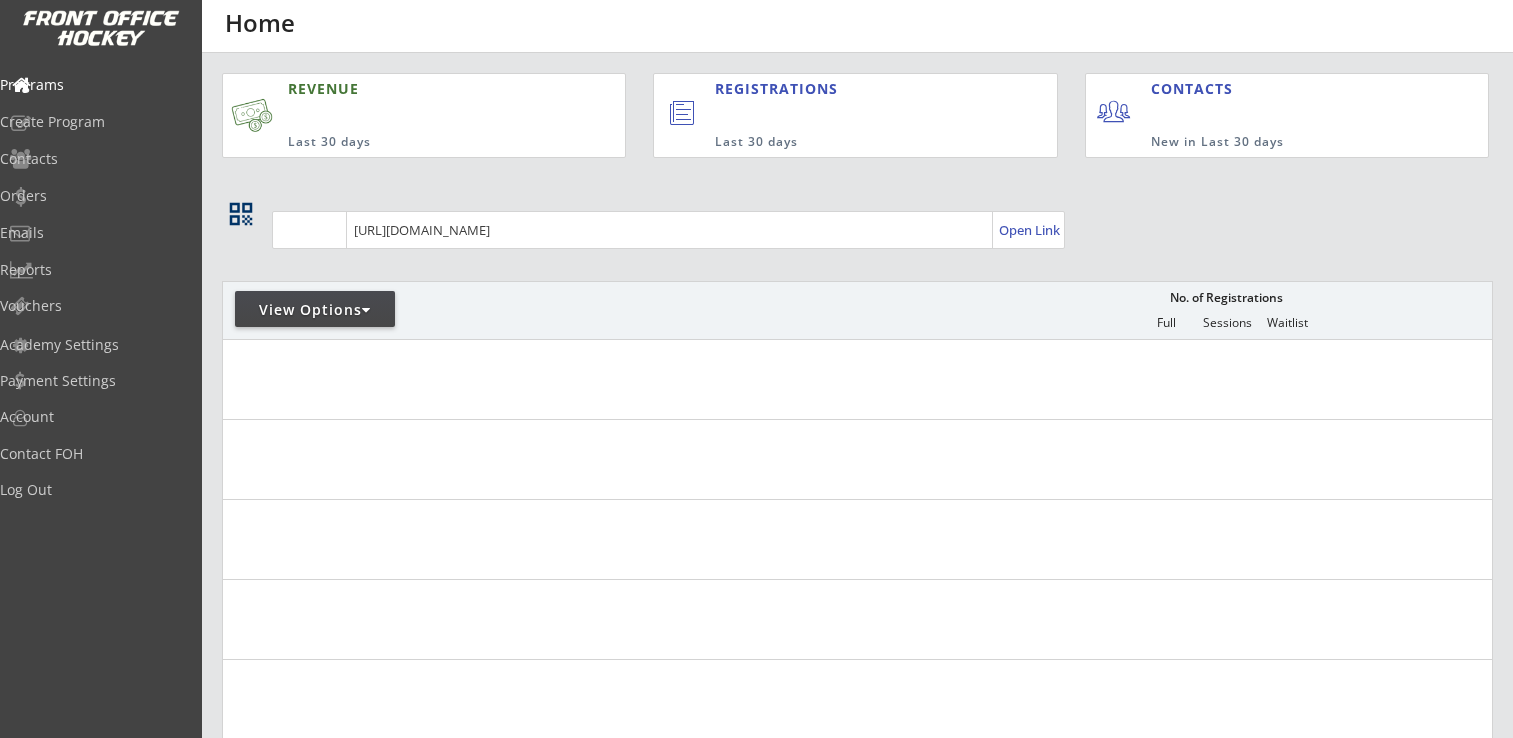 scroll, scrollTop: 0, scrollLeft: 0, axis: both 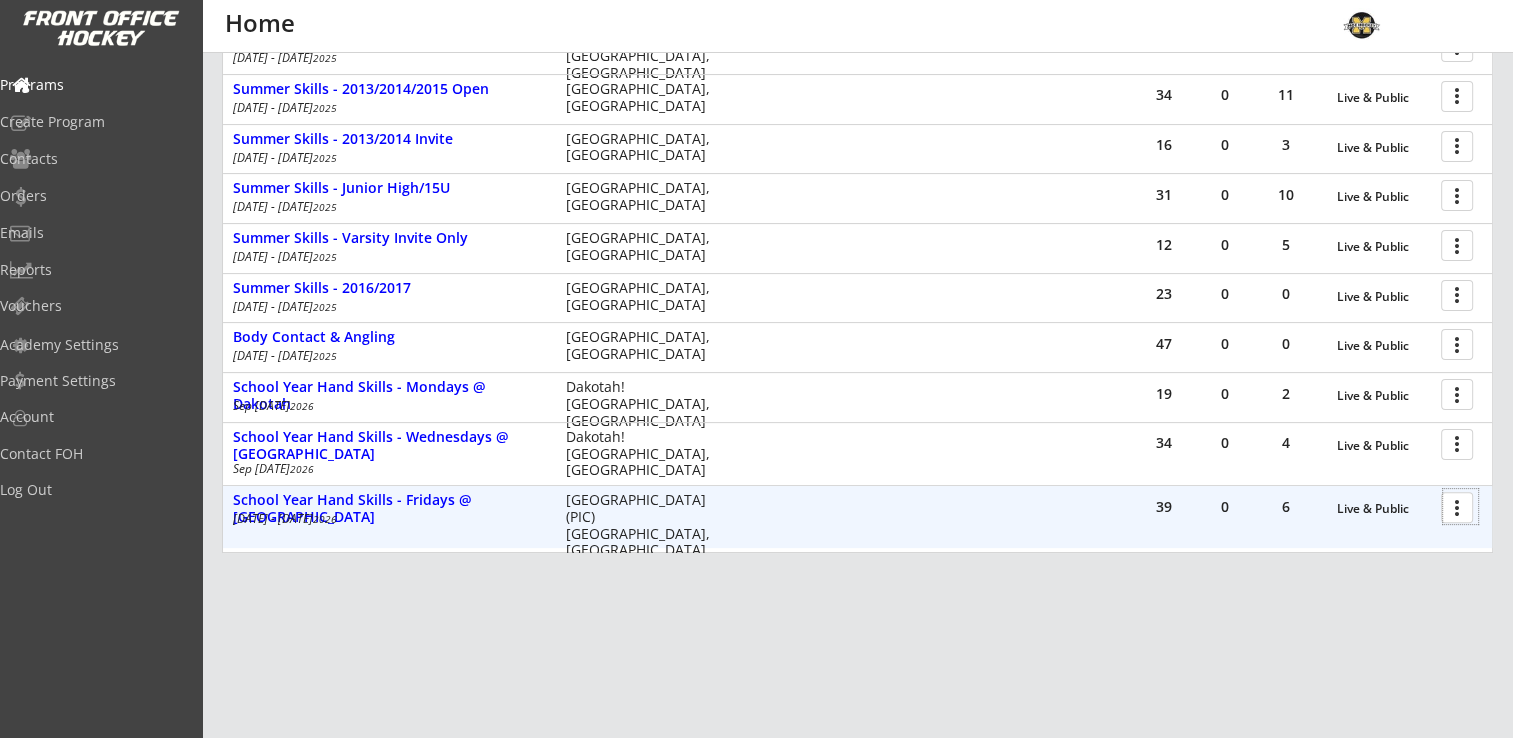 click at bounding box center [1460, 506] 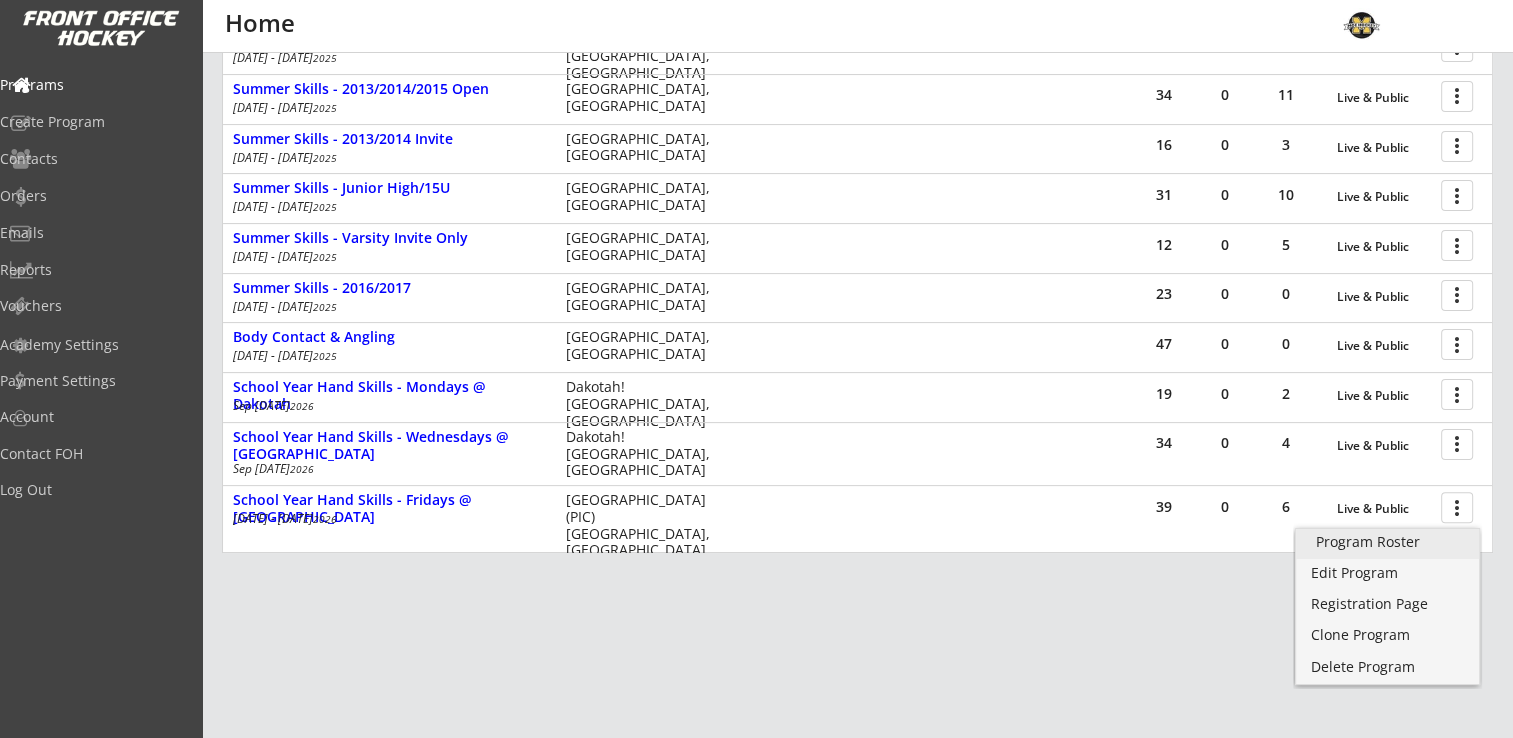 click on "Program Roster" at bounding box center [1387, 542] 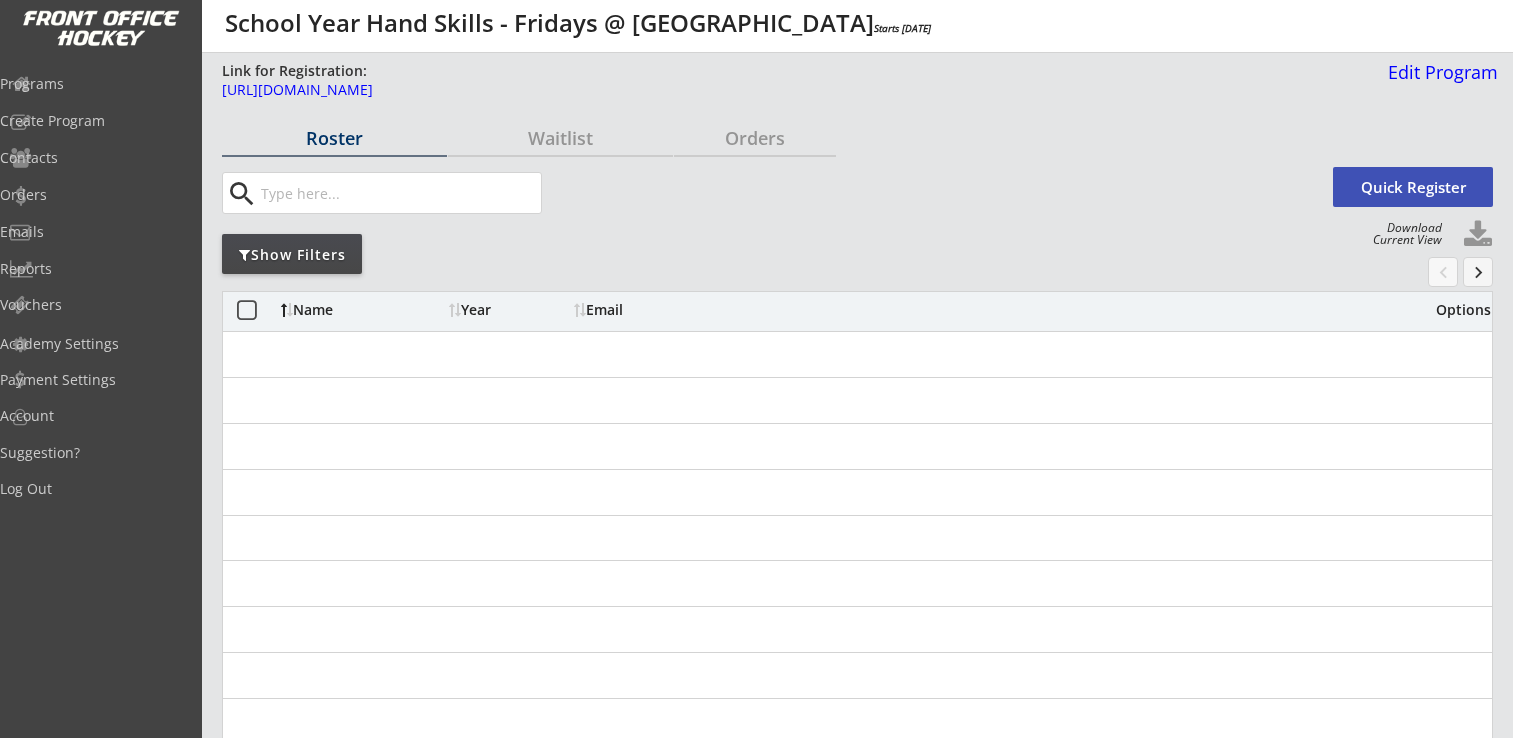 scroll, scrollTop: 0, scrollLeft: 0, axis: both 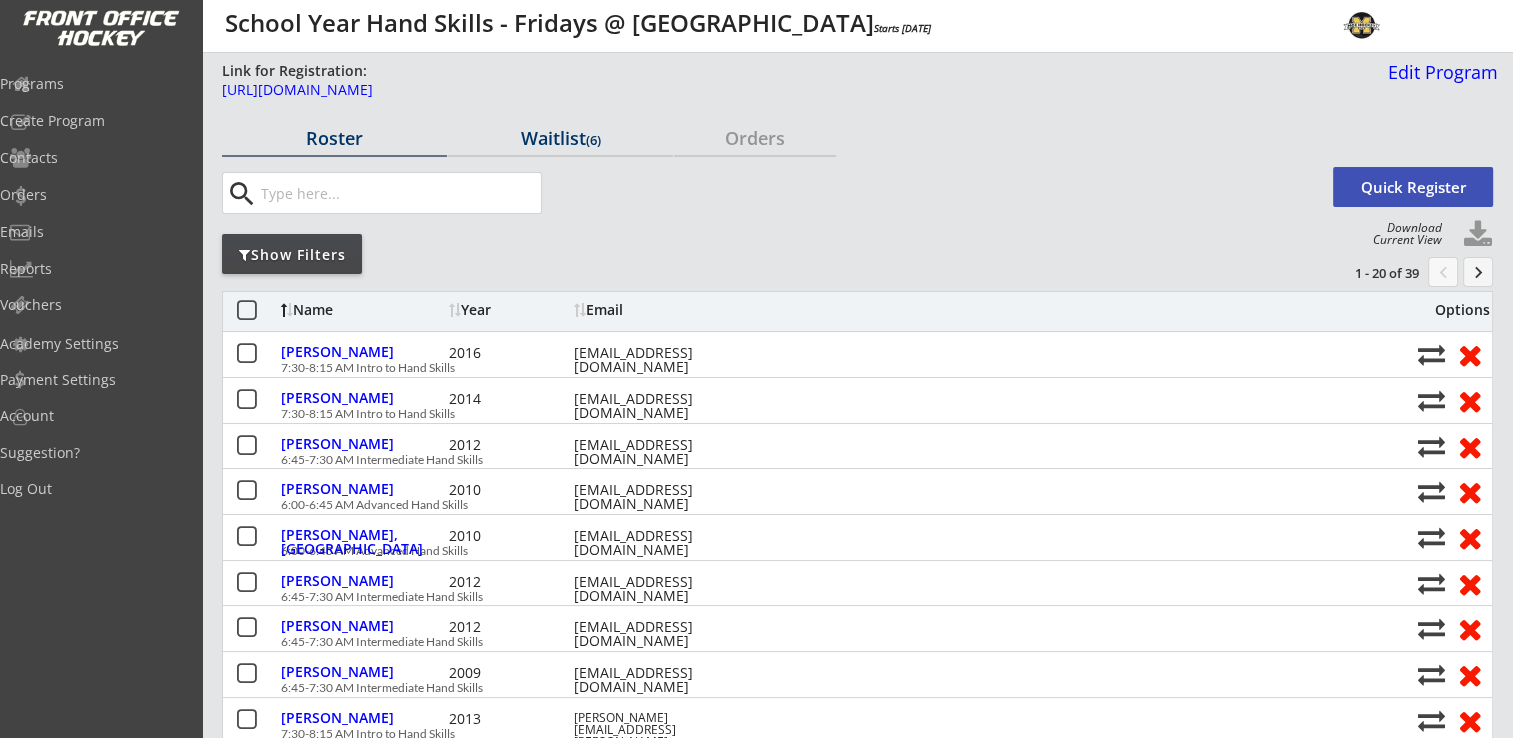 click on "(6)" at bounding box center (593, 140) 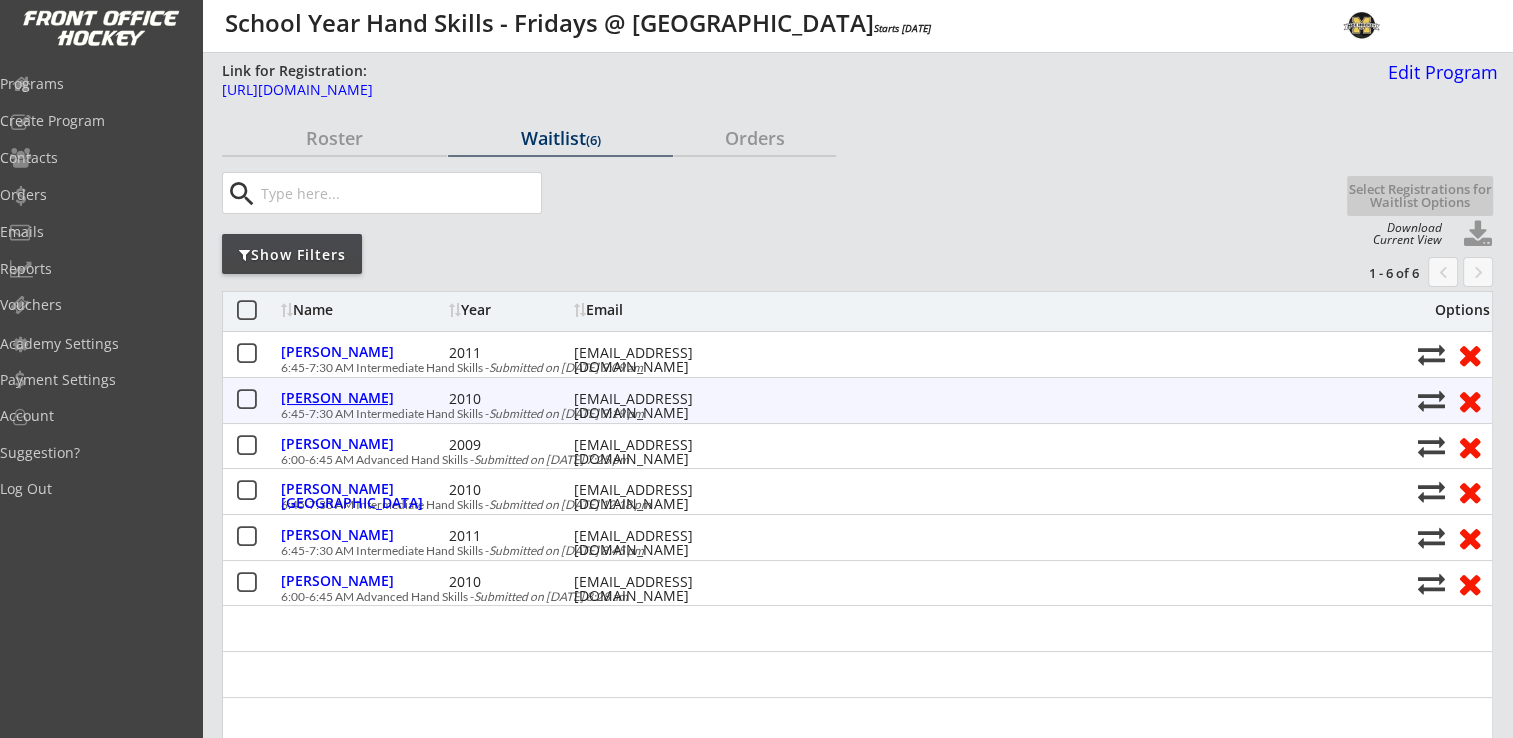 click on "Miller, Maci" at bounding box center (362, 398) 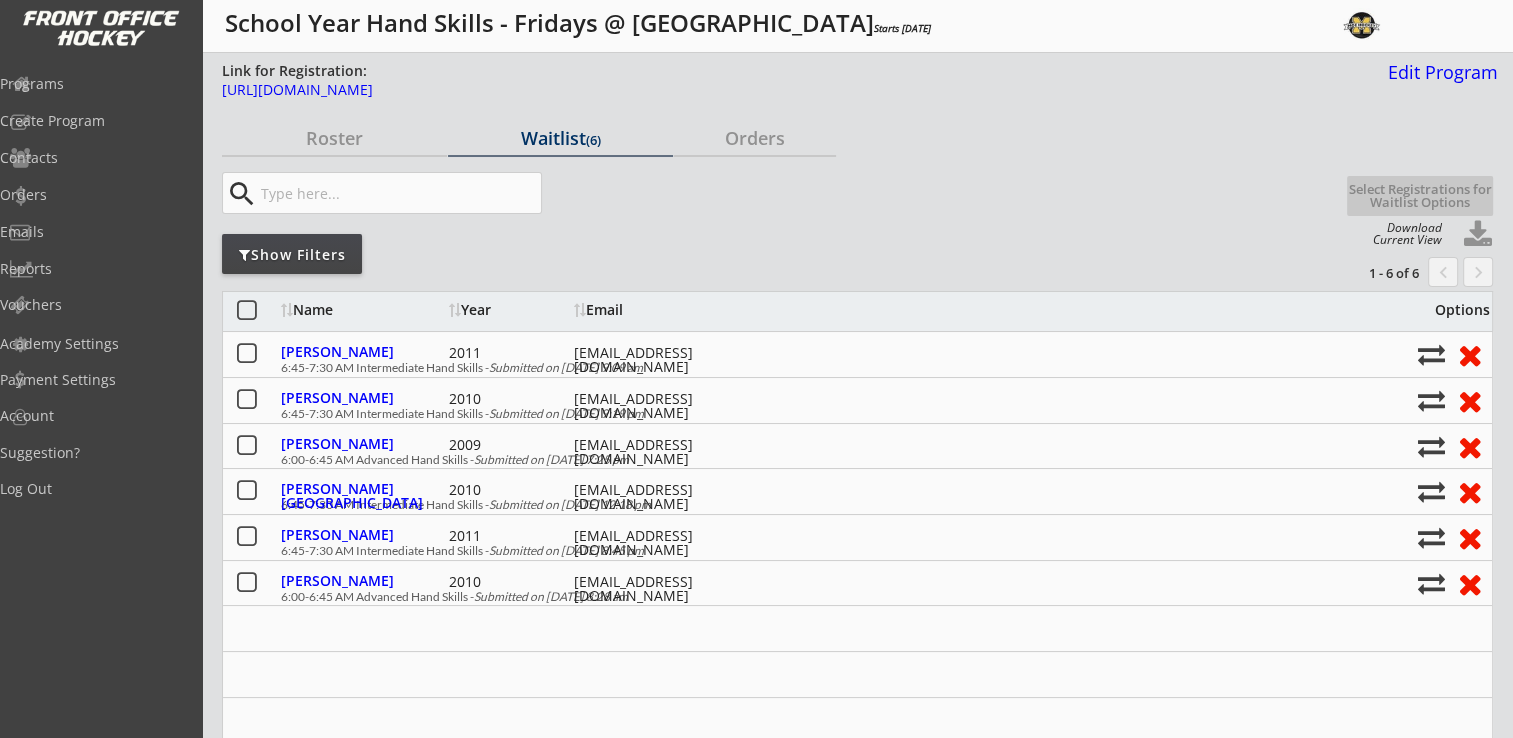 type on "Female" 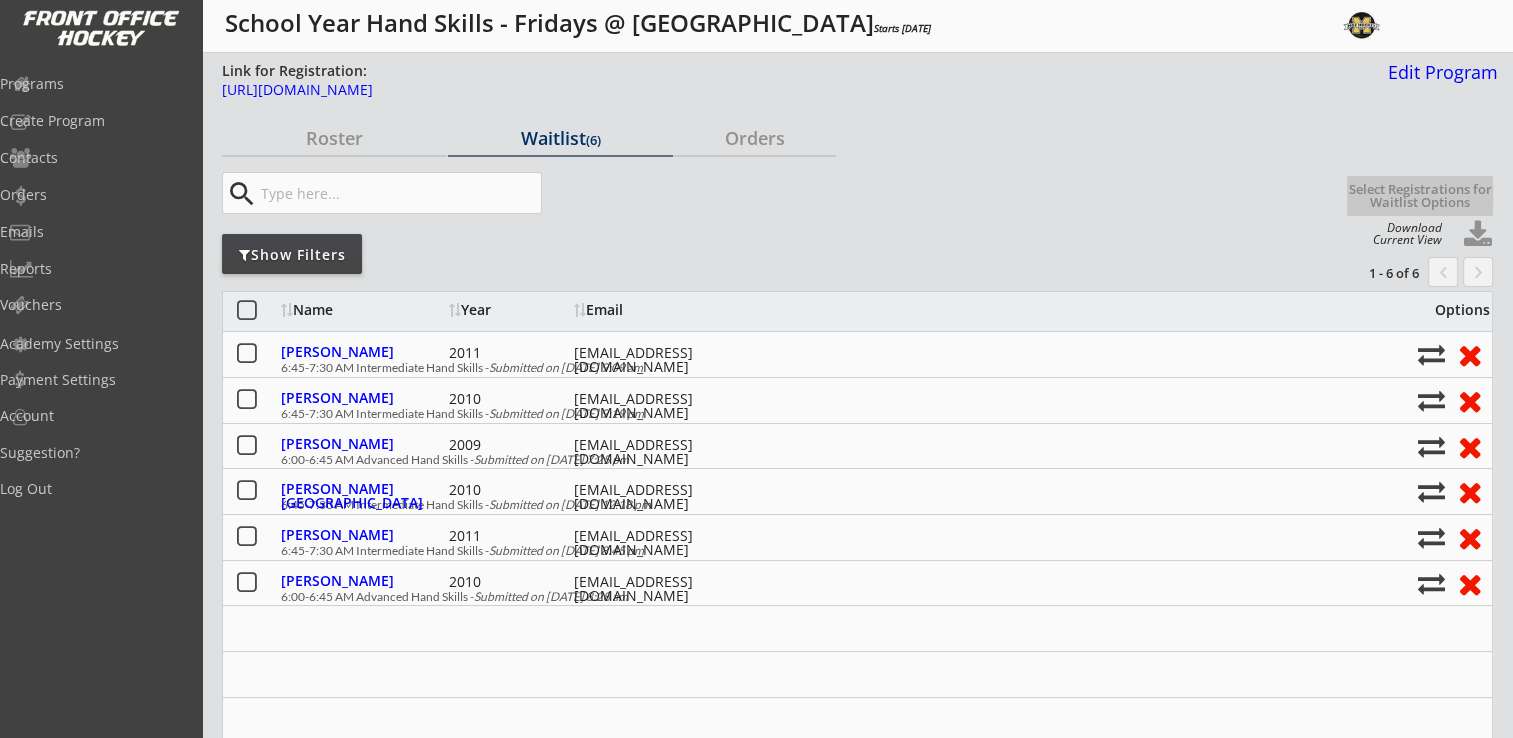 type on "15u B Wayzata" 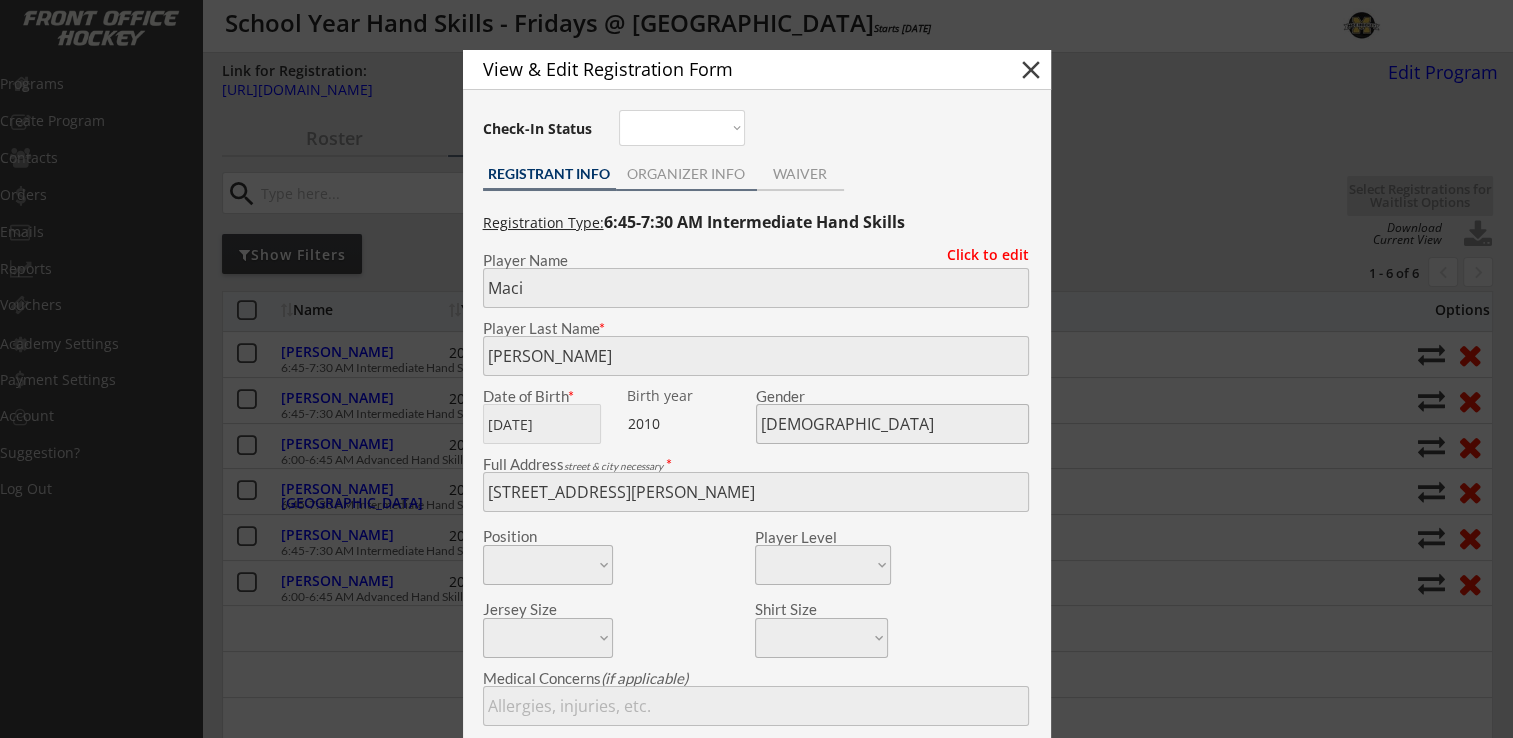 click on "ORGANIZER INFO" at bounding box center [686, 174] 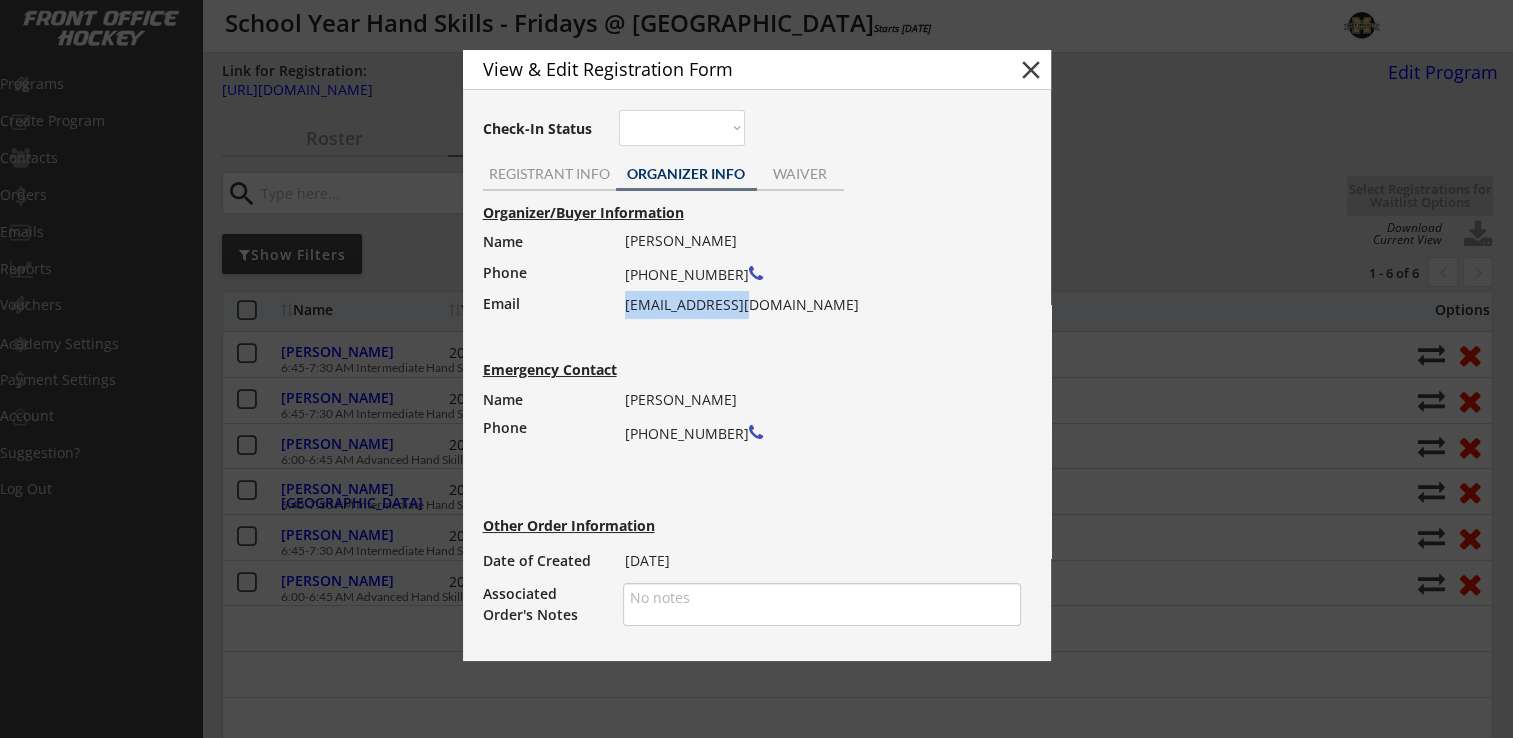drag, startPoint x: 627, startPoint y: 302, endPoint x: 787, endPoint y: 298, distance: 160.04999 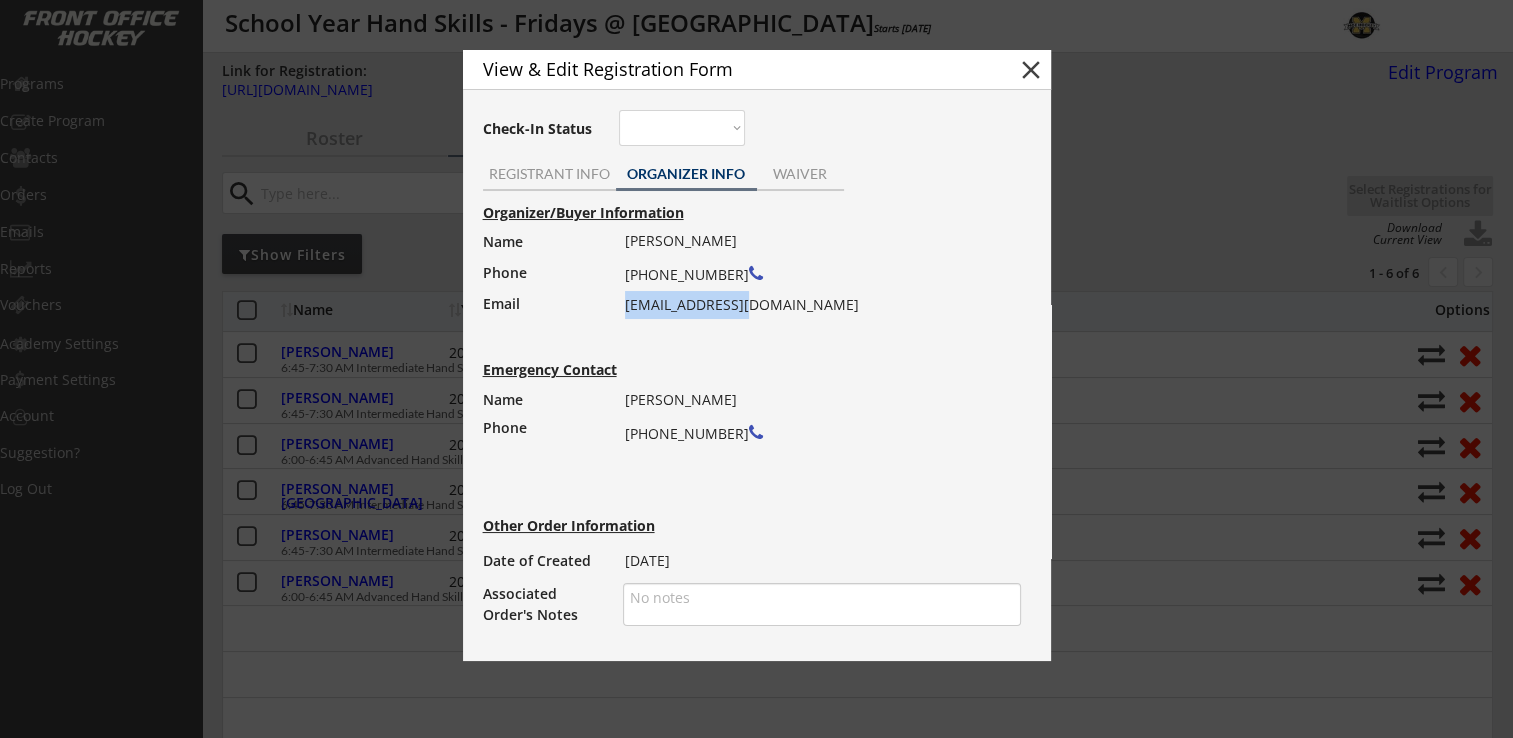 copy on "kpete9@gmail.com" 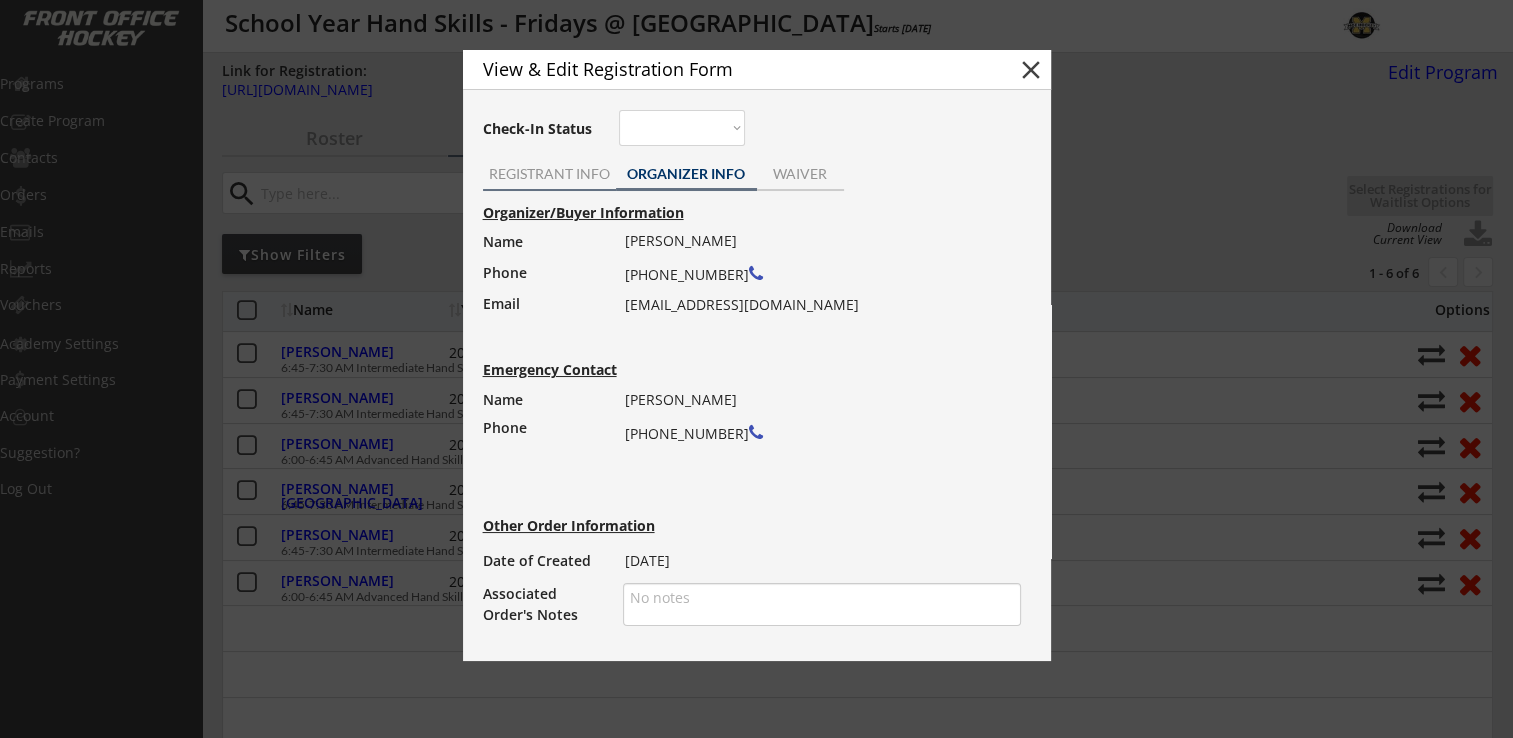 click on "REGISTRANT INFO" at bounding box center (549, 174) 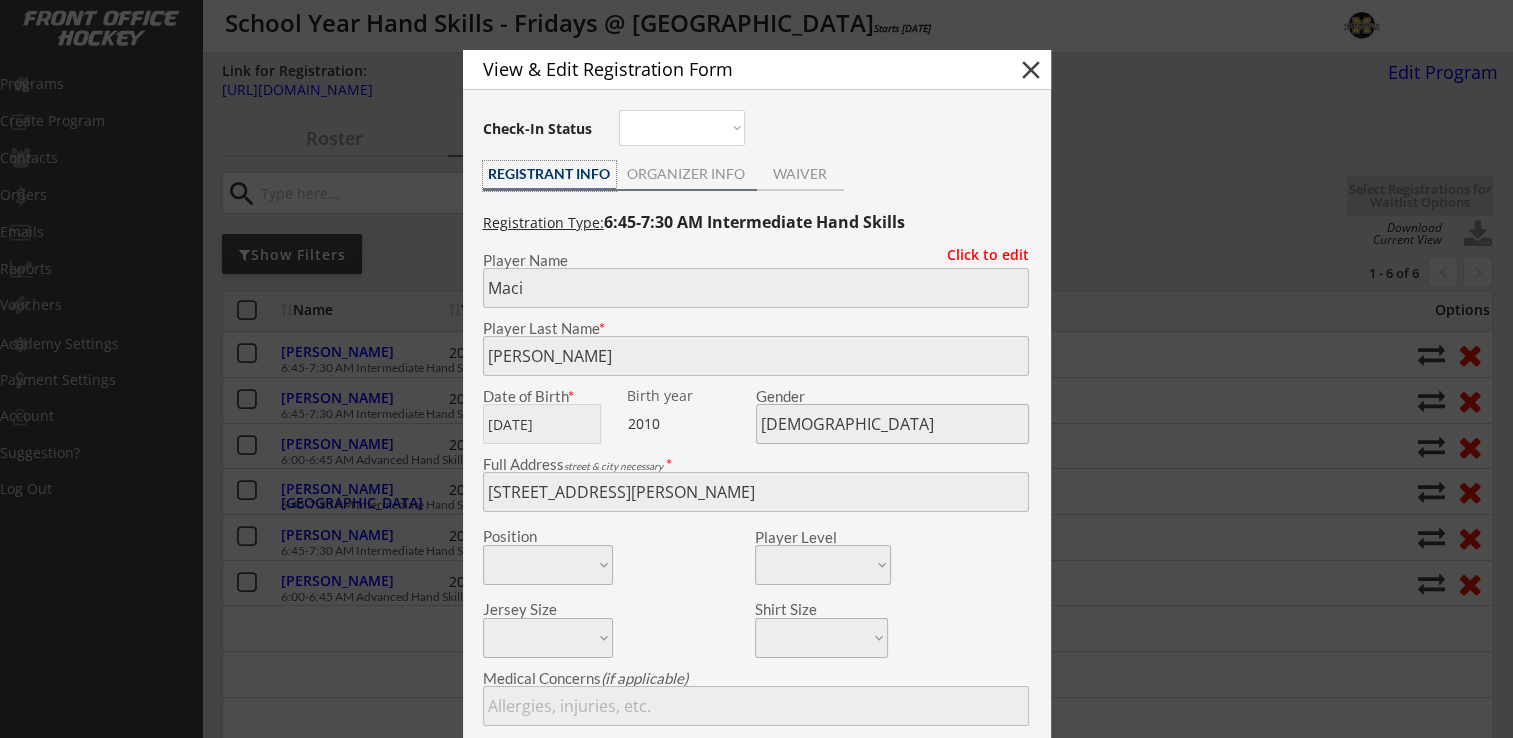 click on "ORGANIZER INFO" at bounding box center (686, 174) 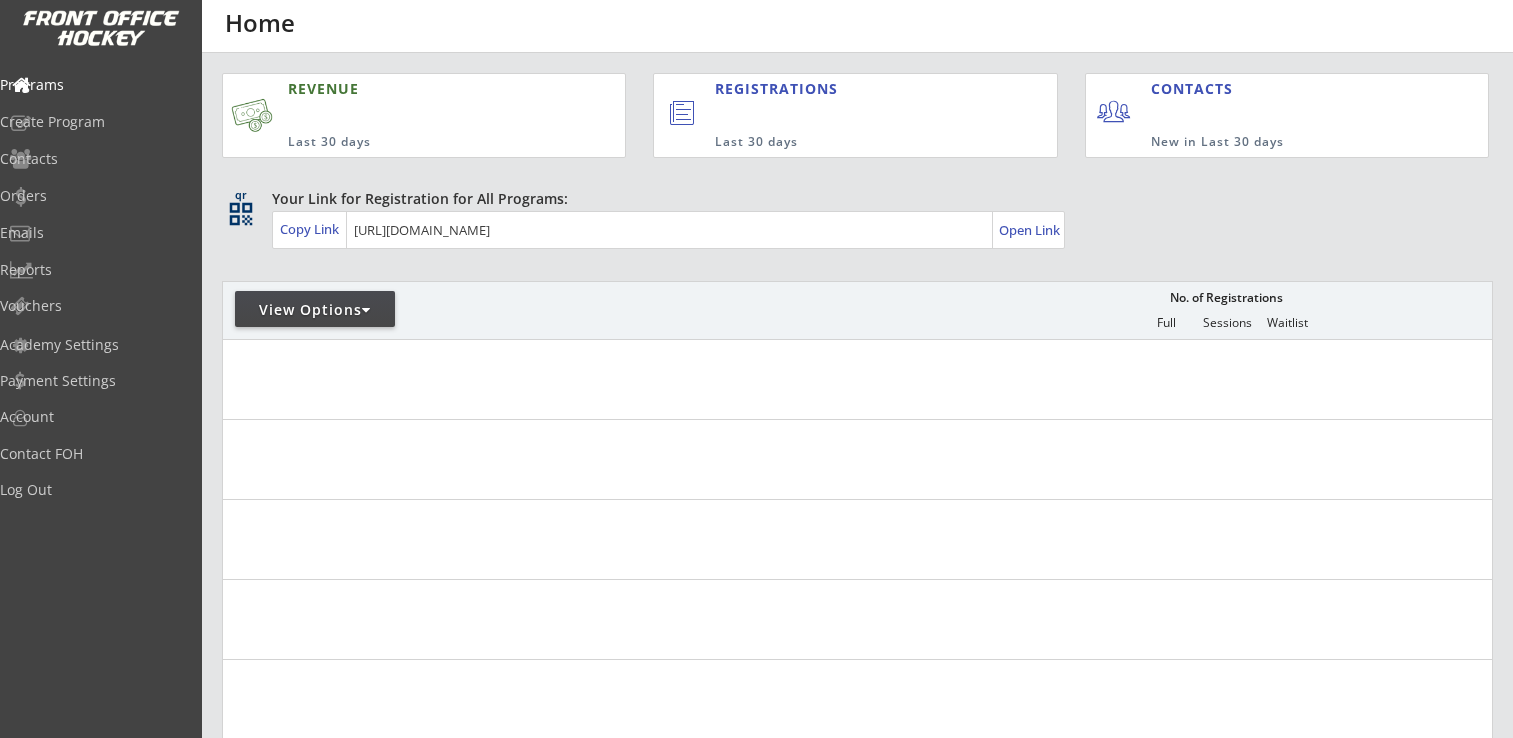 scroll, scrollTop: 0, scrollLeft: 0, axis: both 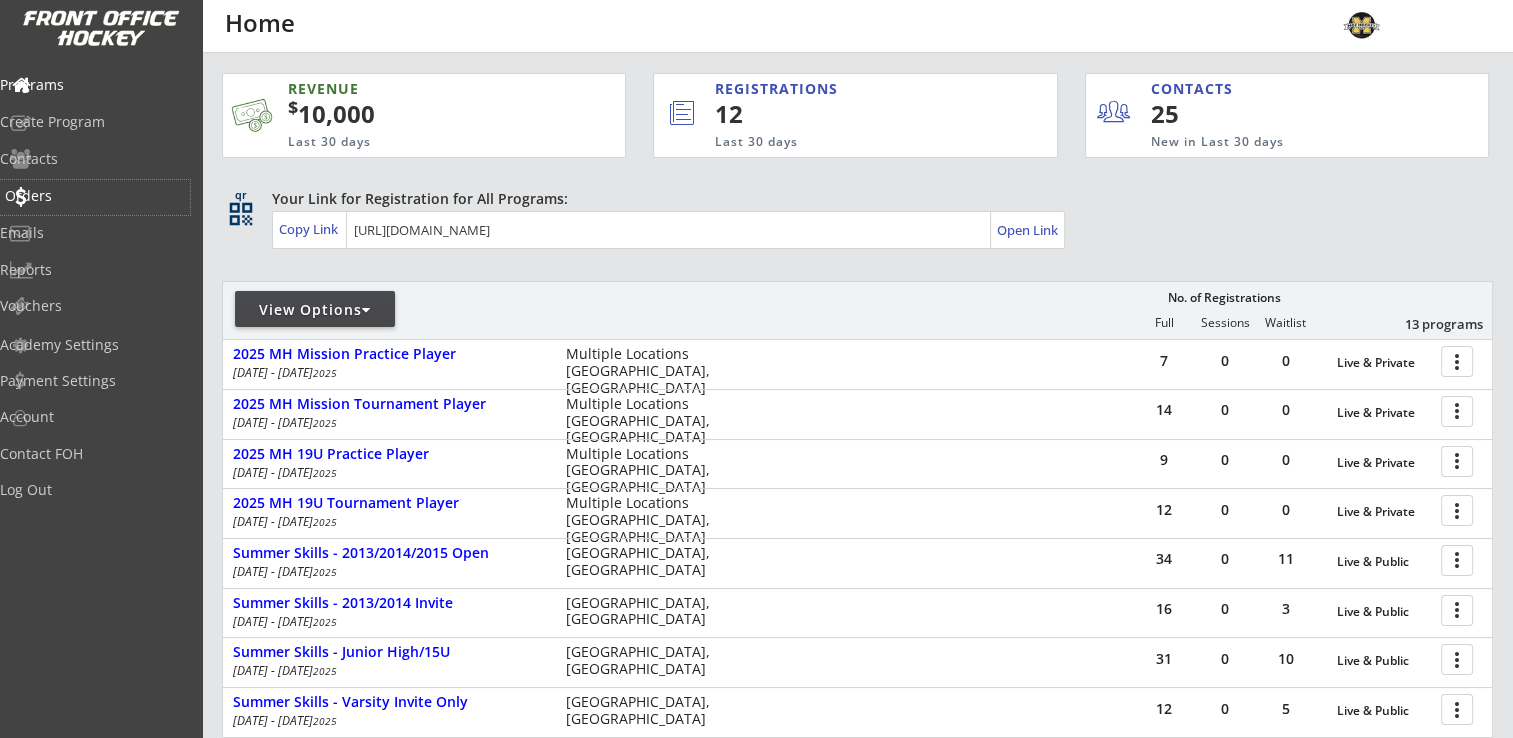 click on "Orders" at bounding box center (95, 197) 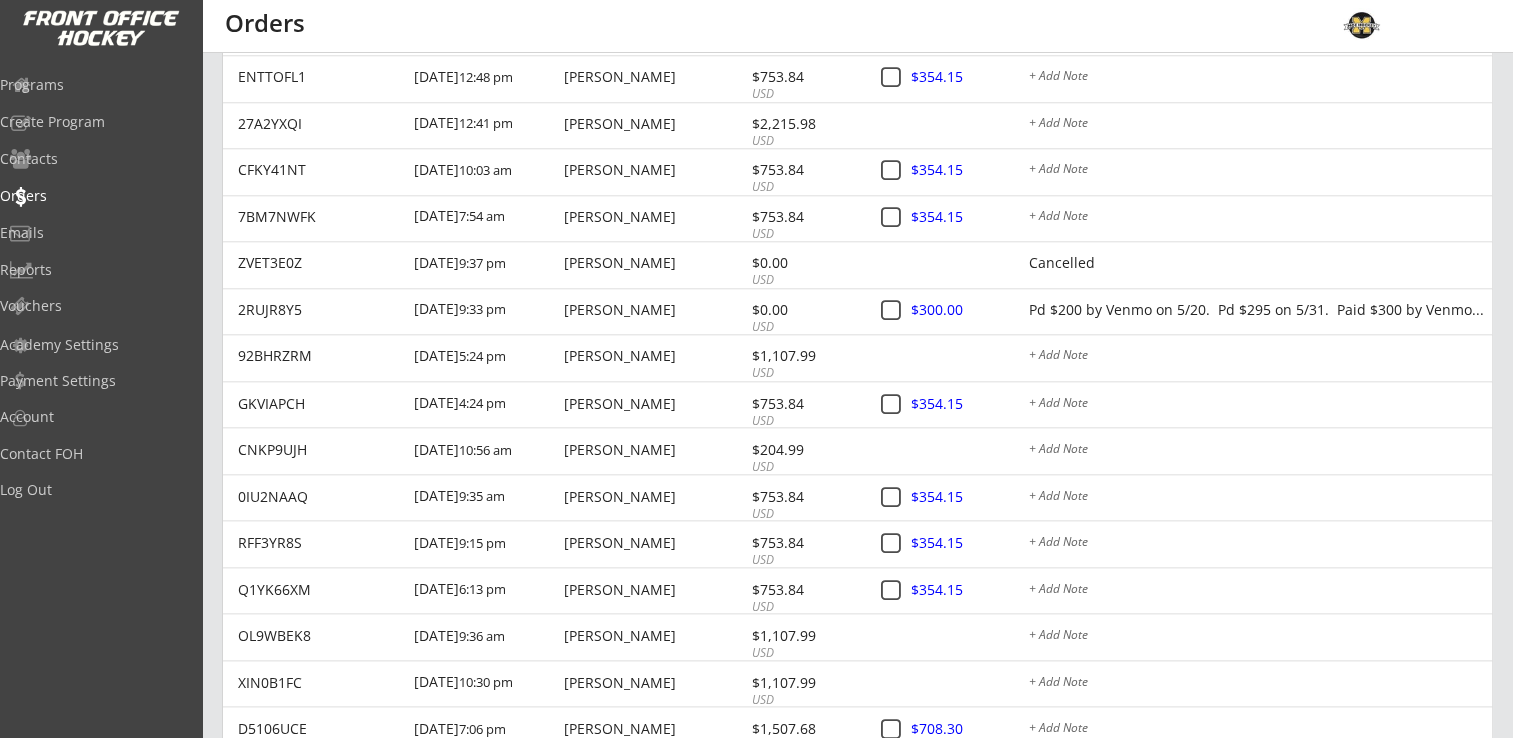 scroll, scrollTop: 3083, scrollLeft: 0, axis: vertical 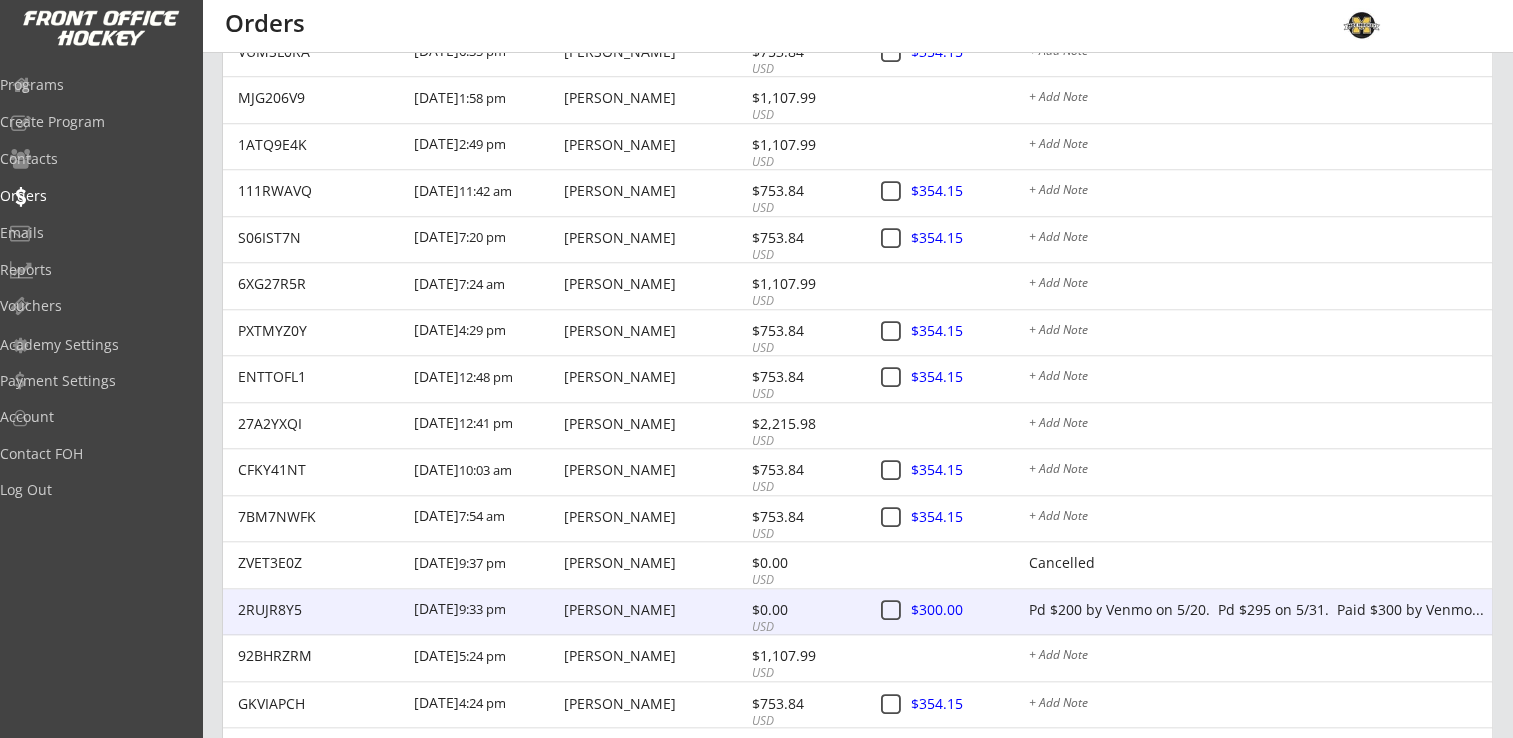 click on "Pd $200 by Venmo on 5/20.  Pd $295 on 5/31.  Paid $300 by Venmo..." at bounding box center (1260, 611) 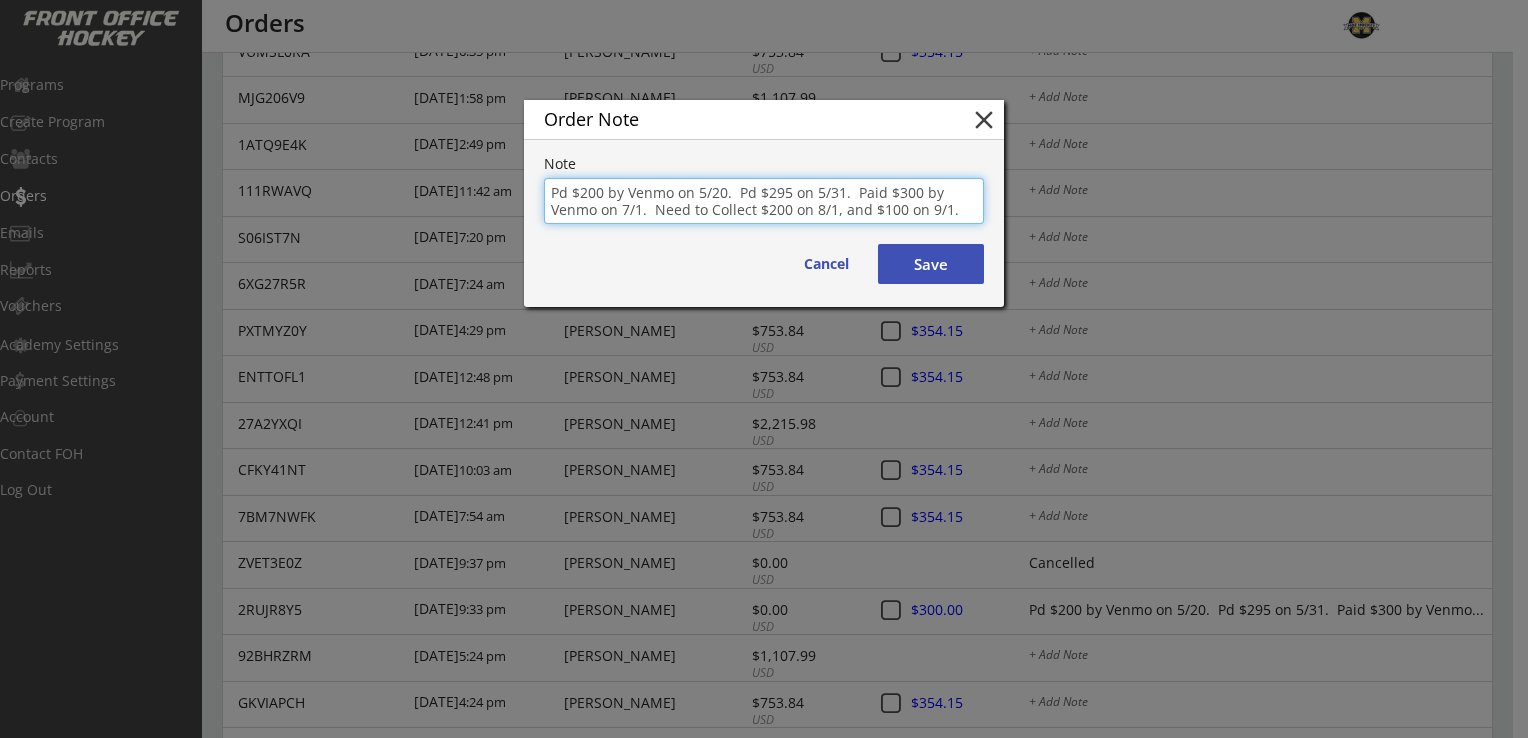 click on "close" at bounding box center (984, 120) 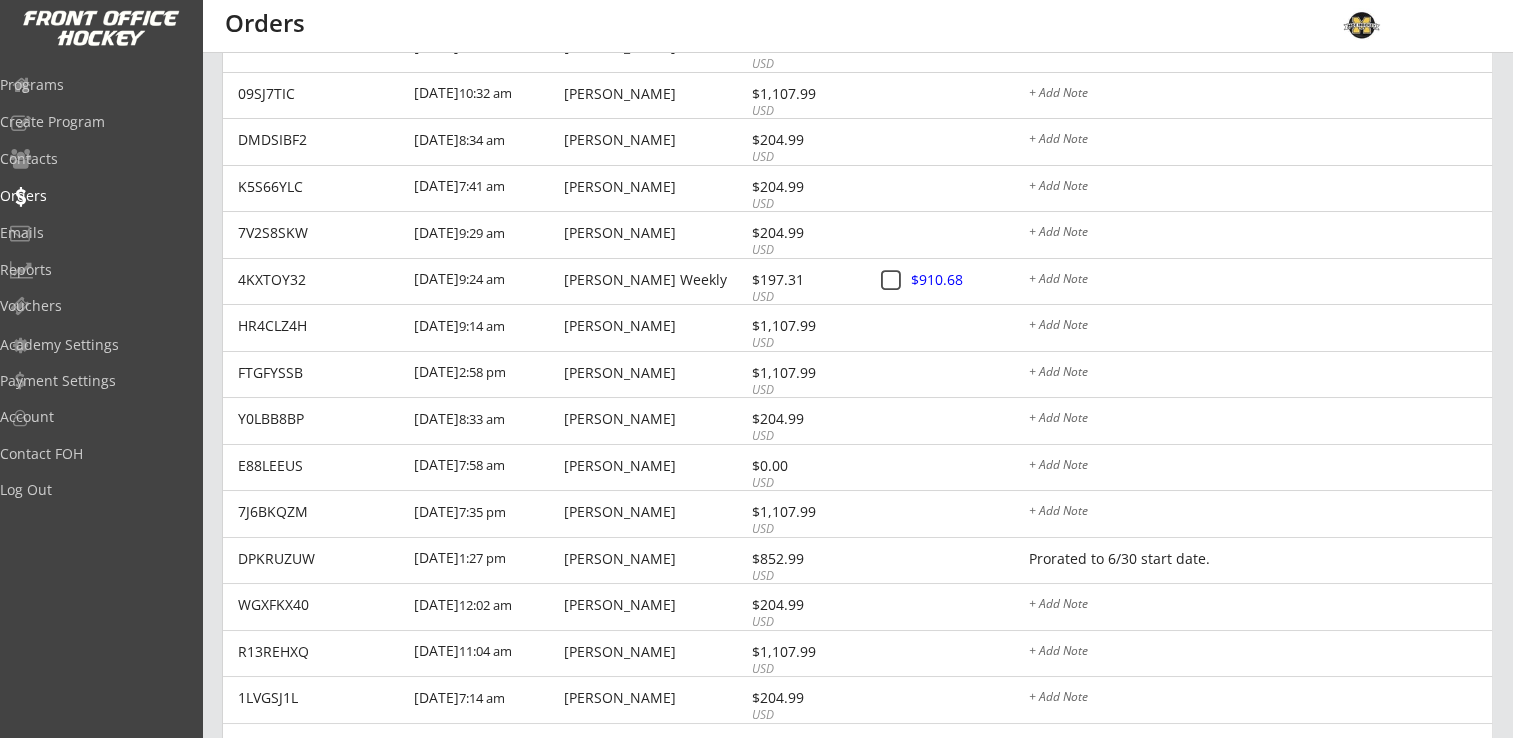 scroll, scrollTop: 0, scrollLeft: 0, axis: both 